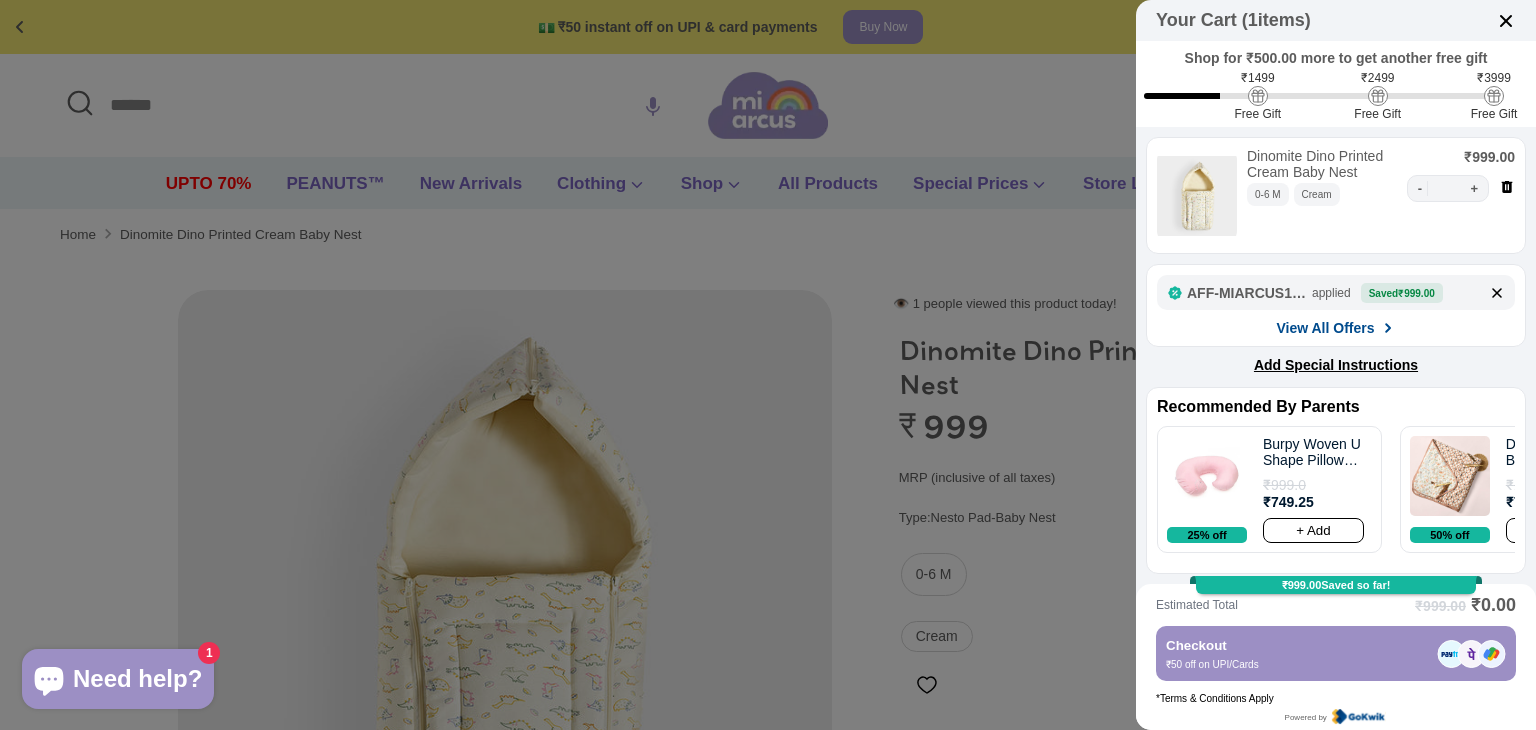 scroll, scrollTop: 0, scrollLeft: 0, axis: both 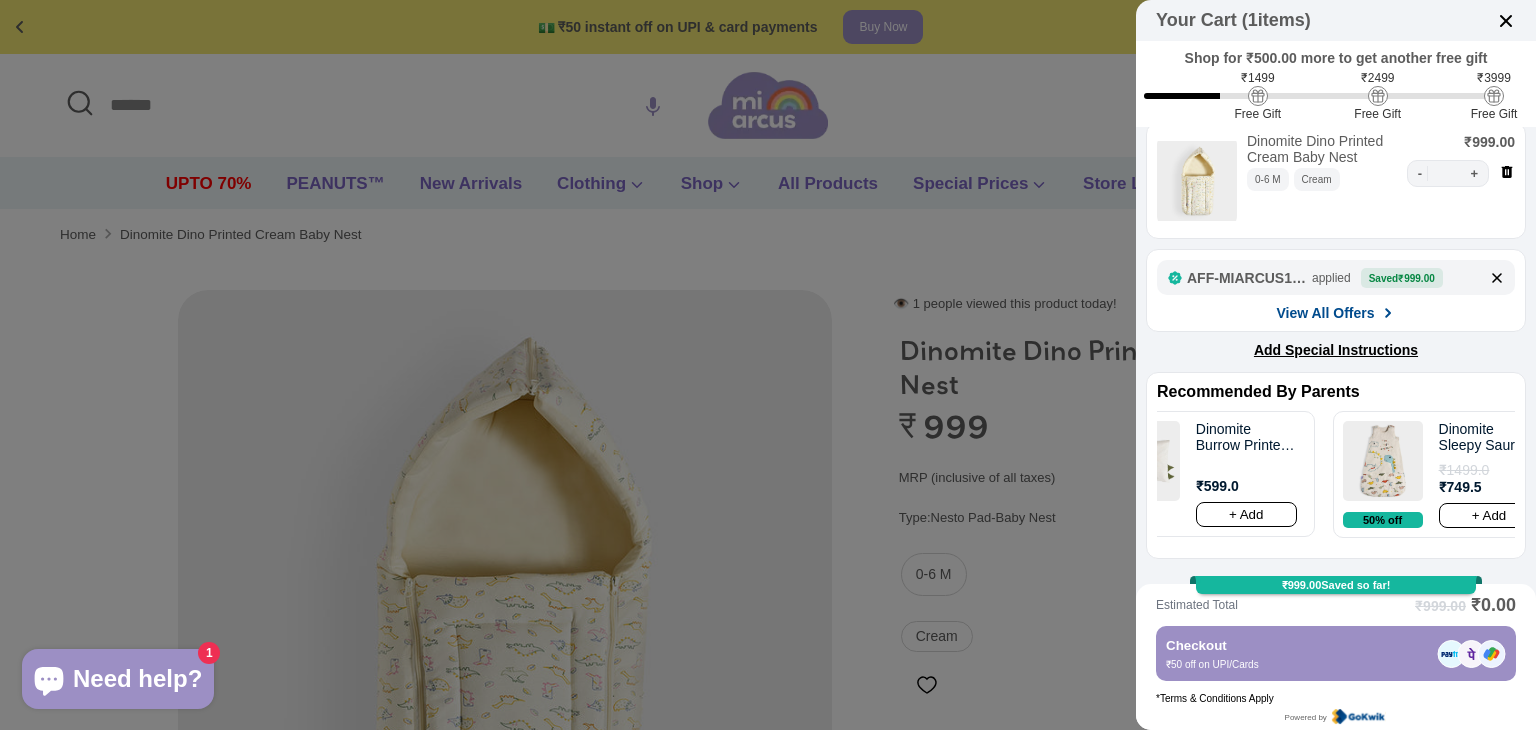 click 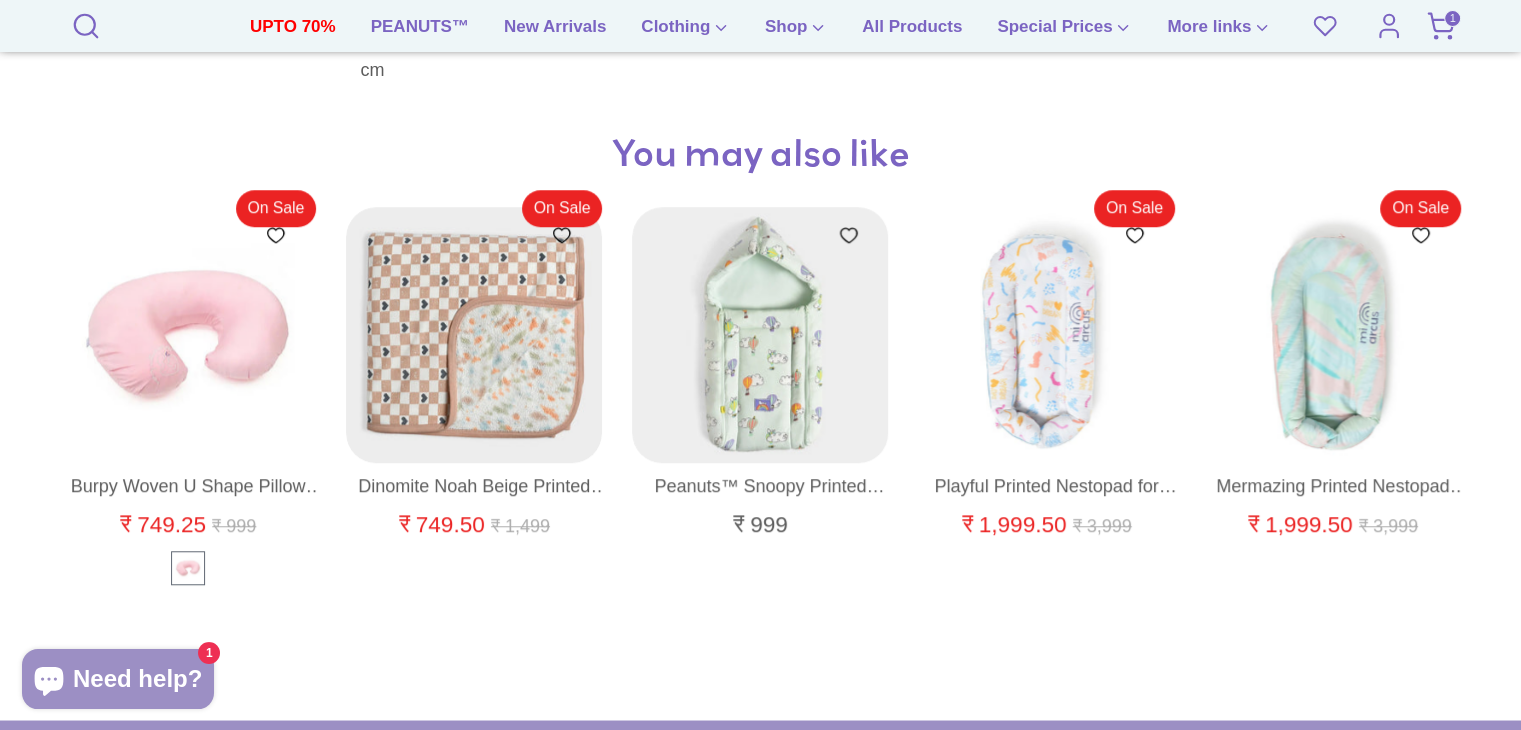 scroll, scrollTop: 1580, scrollLeft: 0, axis: vertical 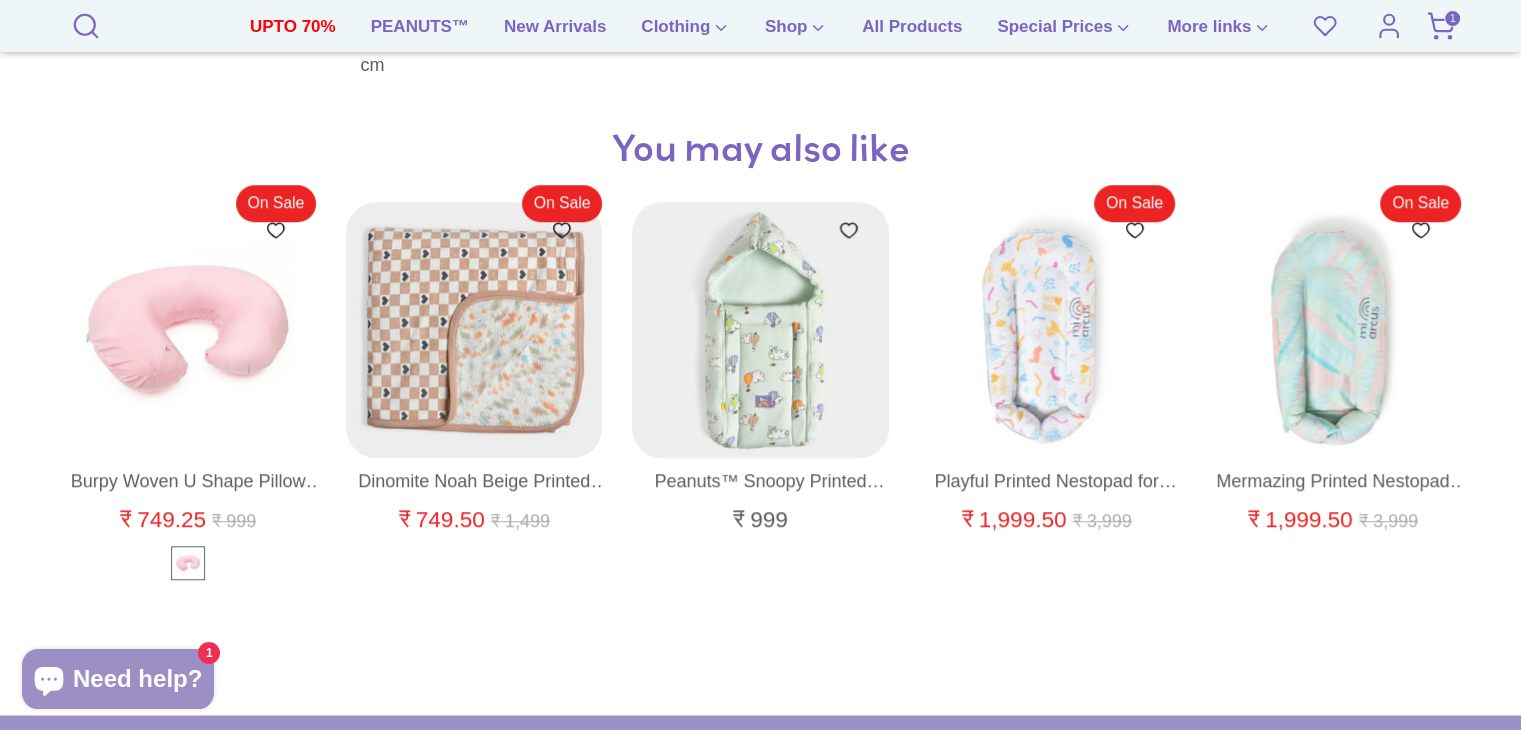 click at bounding box center [761, 331] 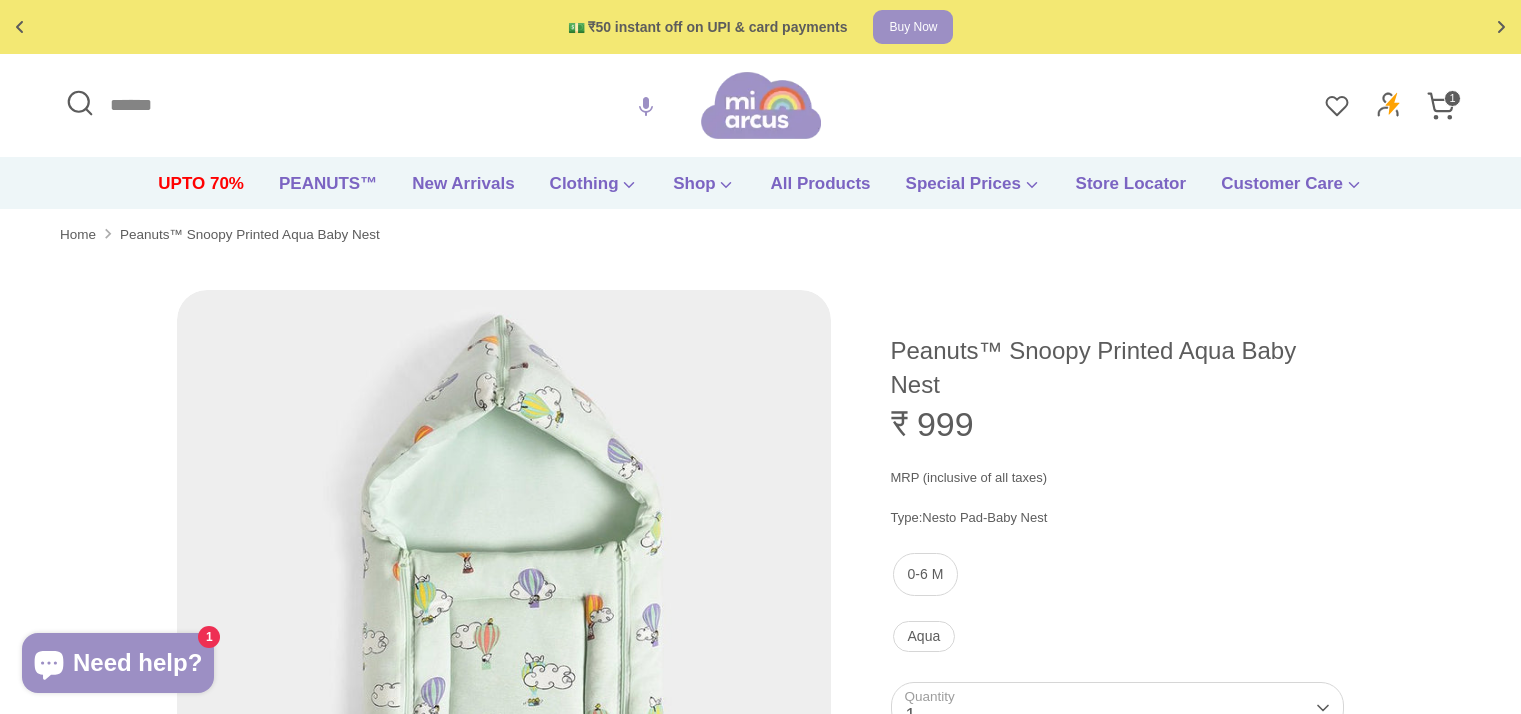 scroll, scrollTop: 0, scrollLeft: 0, axis: both 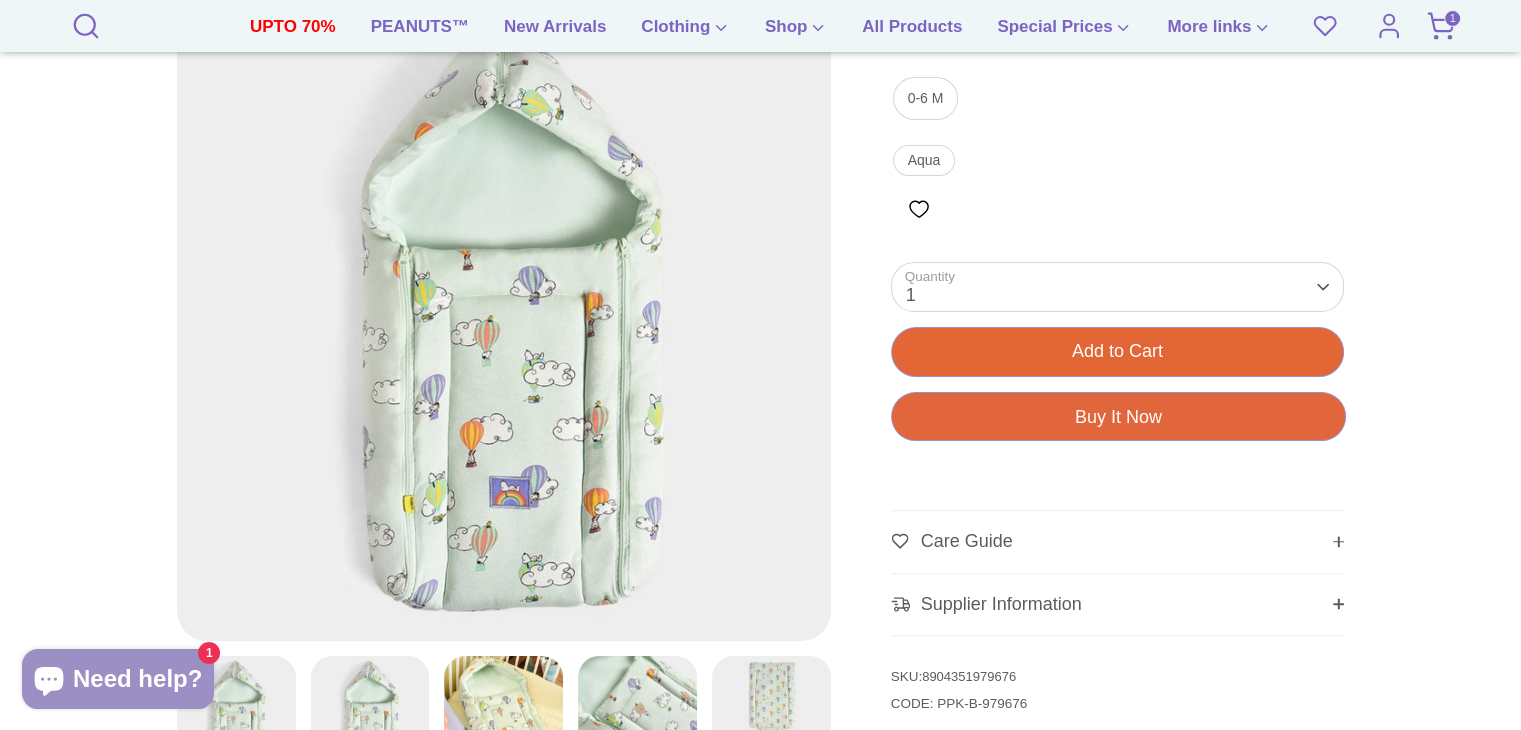 click on "Add to Cart" at bounding box center [1117, 351] 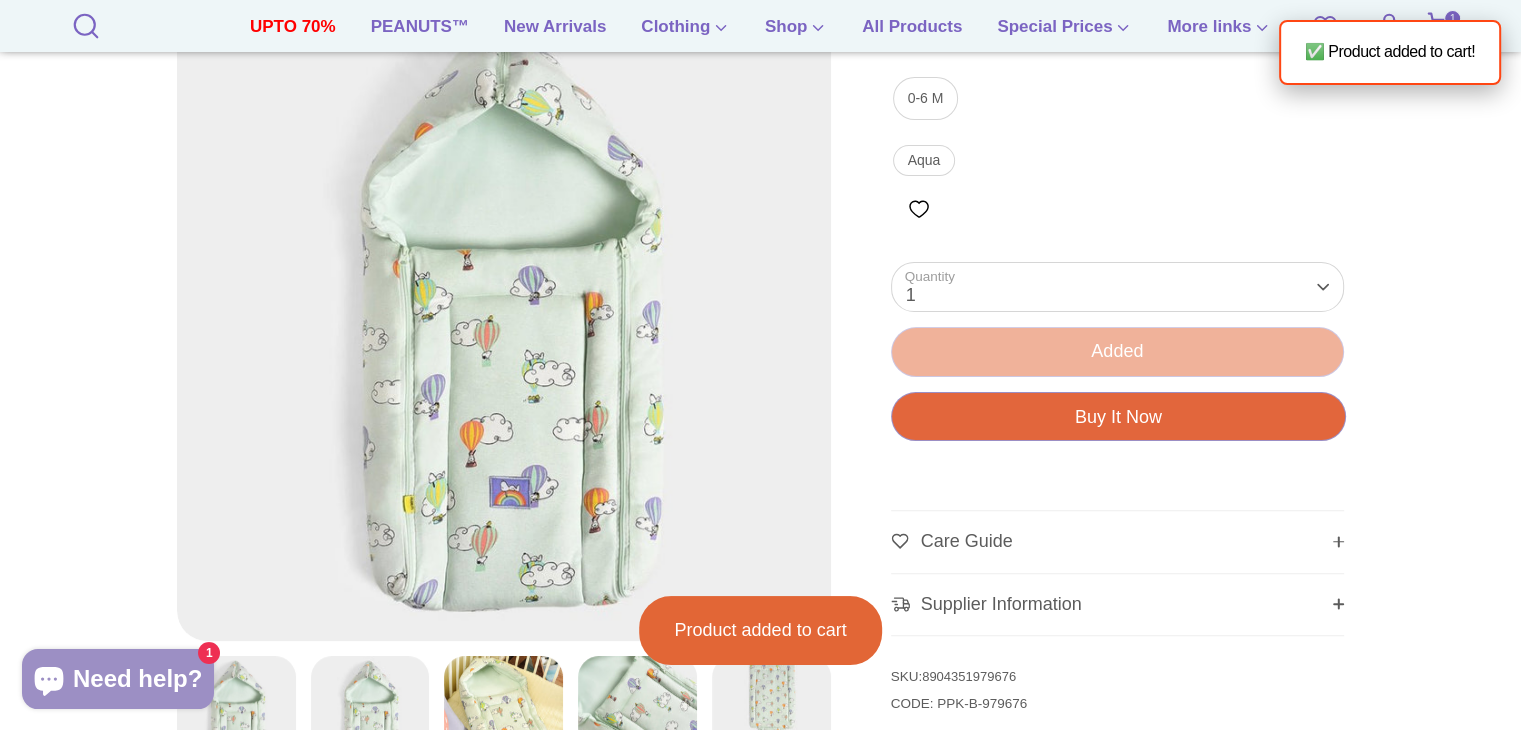 click on "✅ Product added to cart!" at bounding box center [1390, 52] 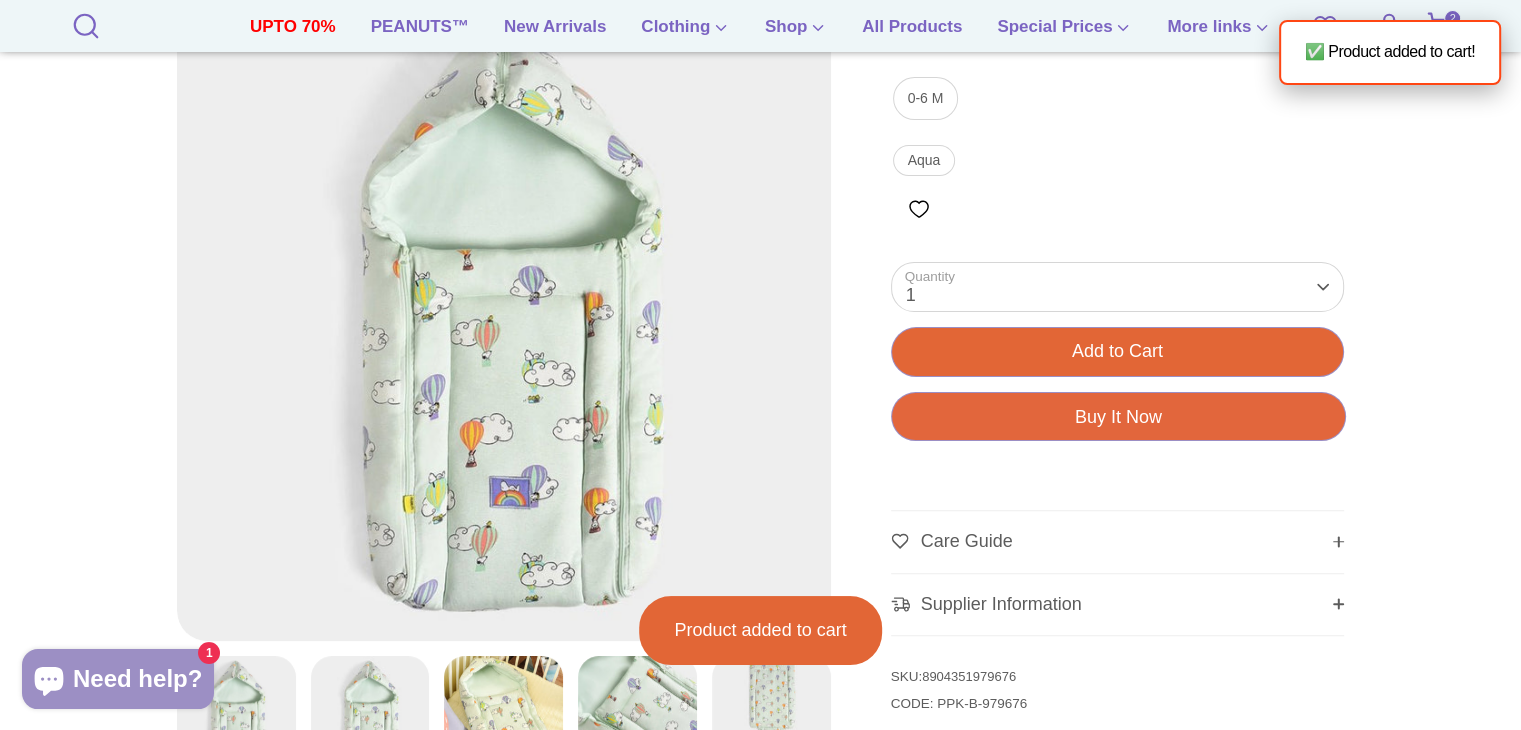 click on "2" at bounding box center [1441, 26] 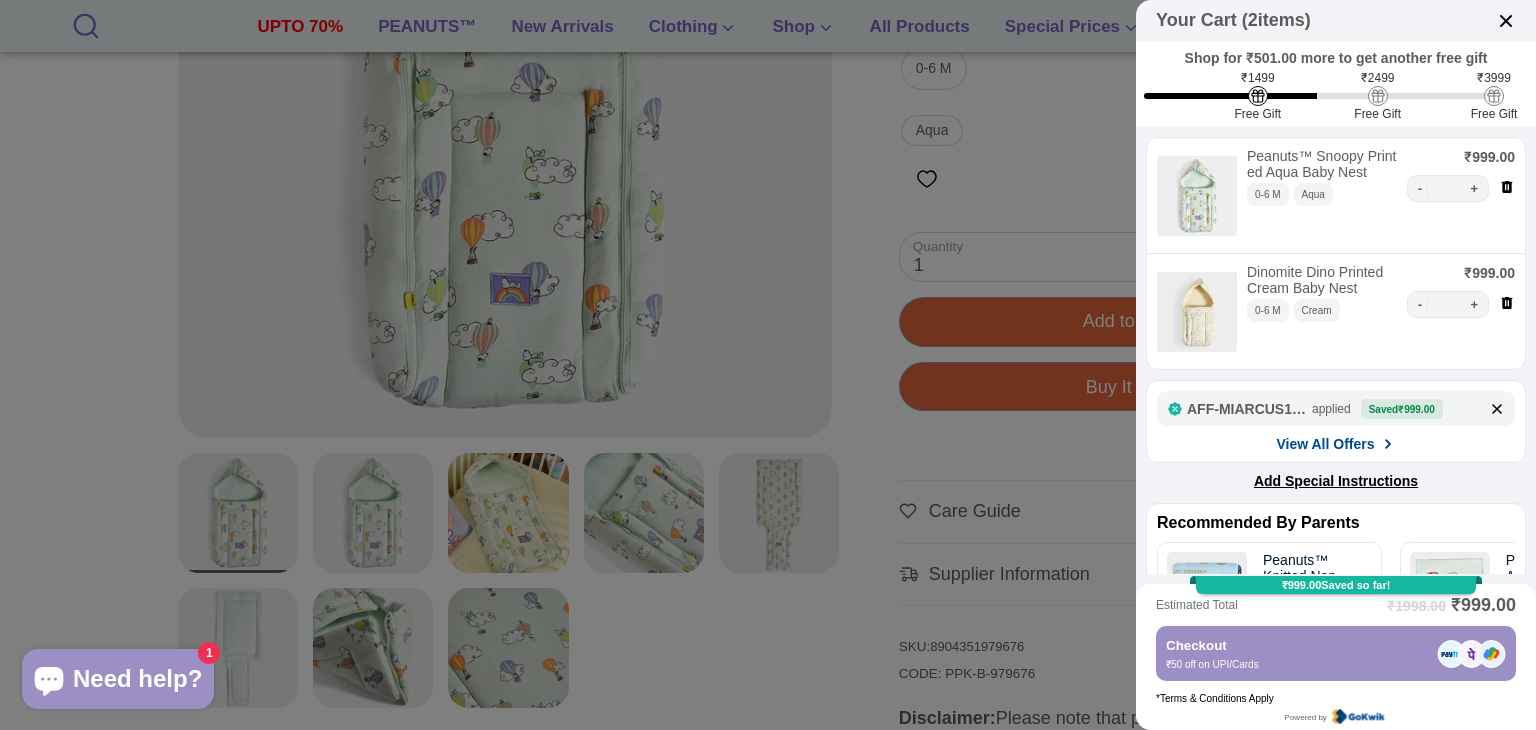 click 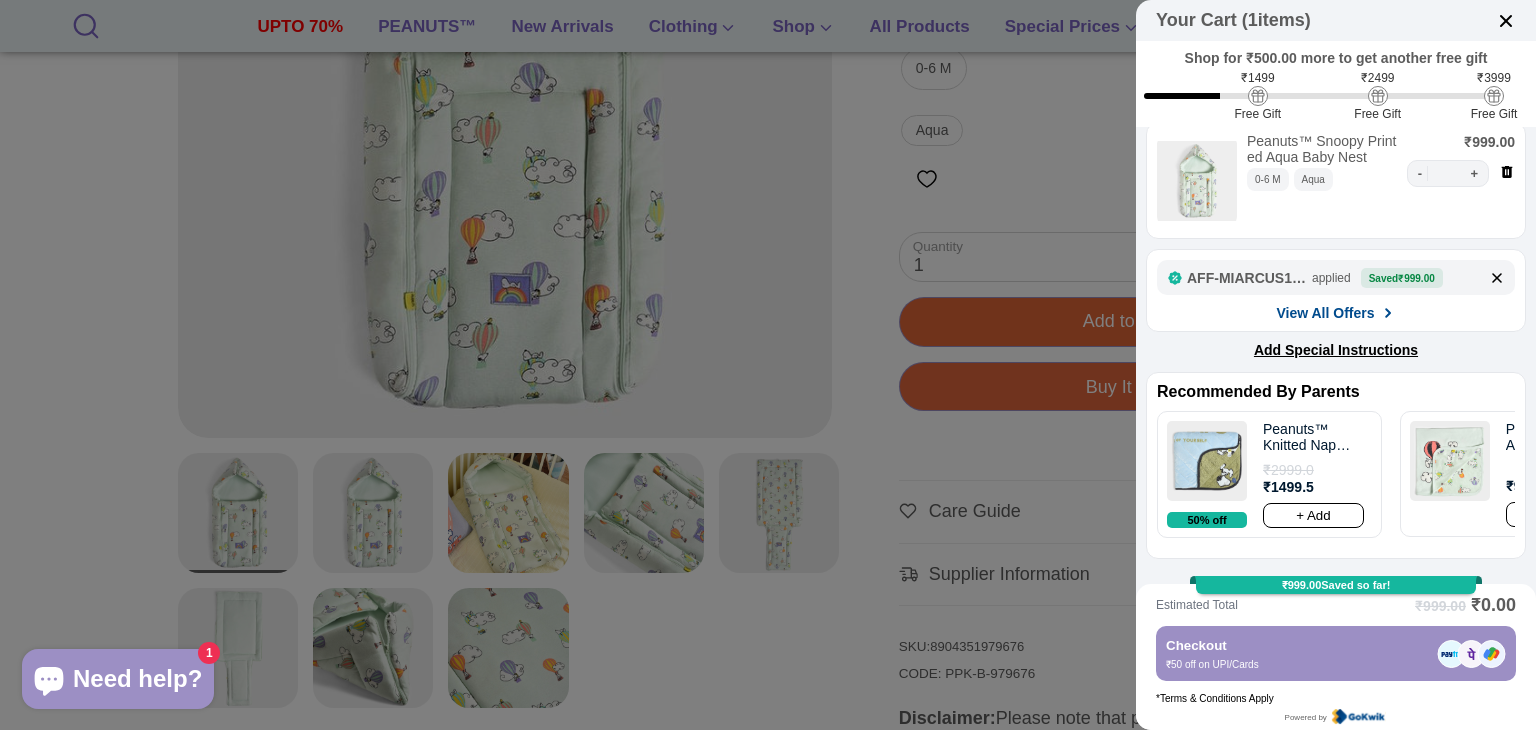 scroll, scrollTop: 0, scrollLeft: 0, axis: both 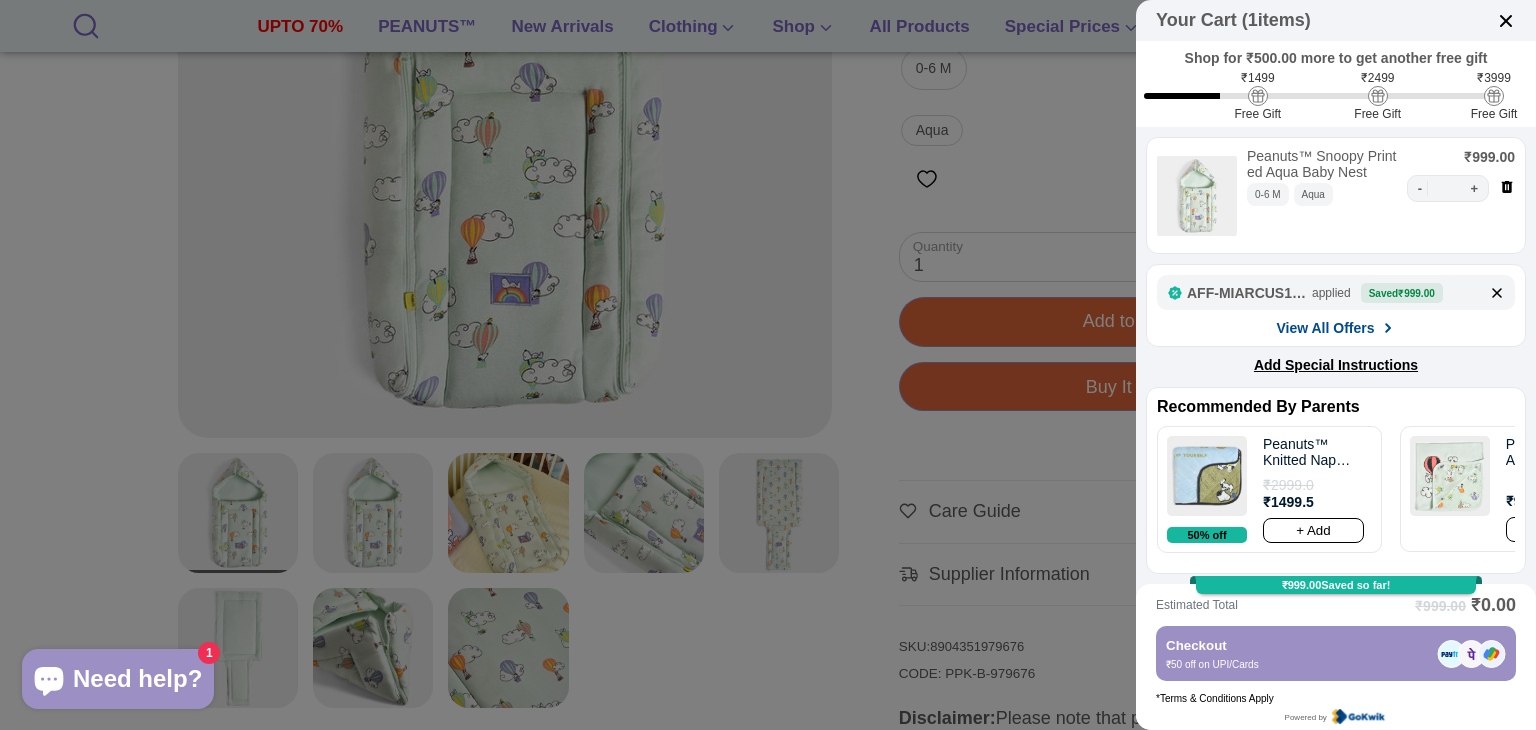 click 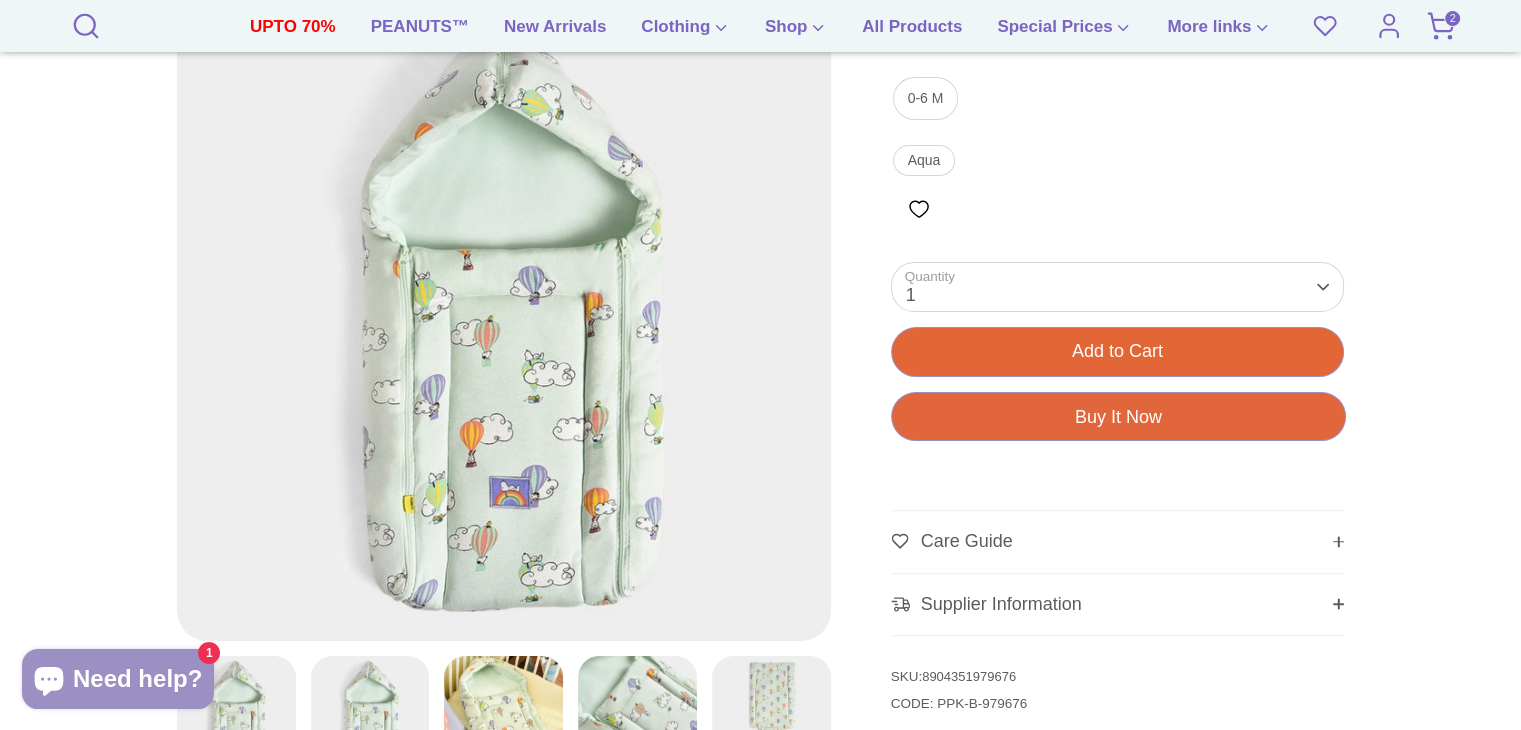 click on "2" at bounding box center [1452, 18] 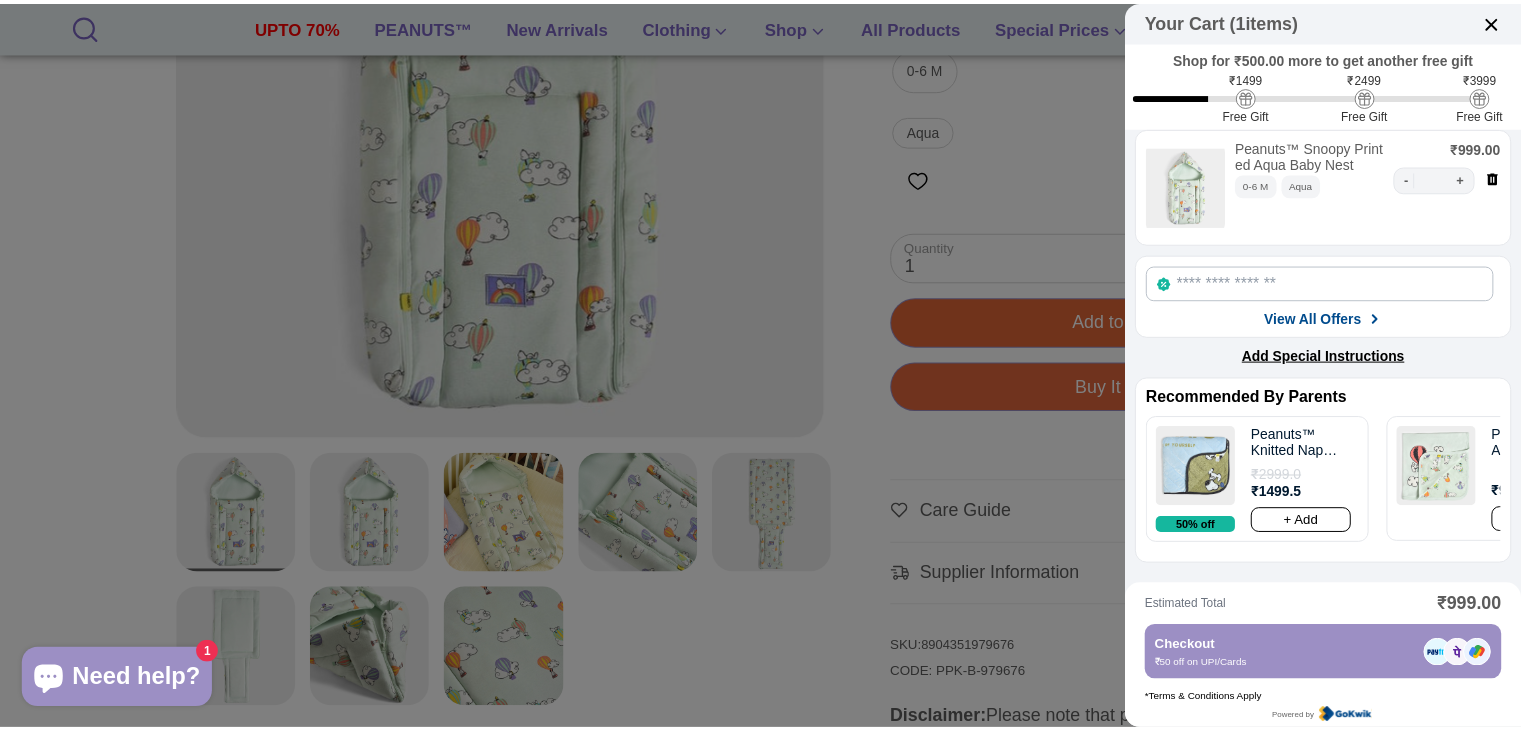 scroll, scrollTop: 0, scrollLeft: 0, axis: both 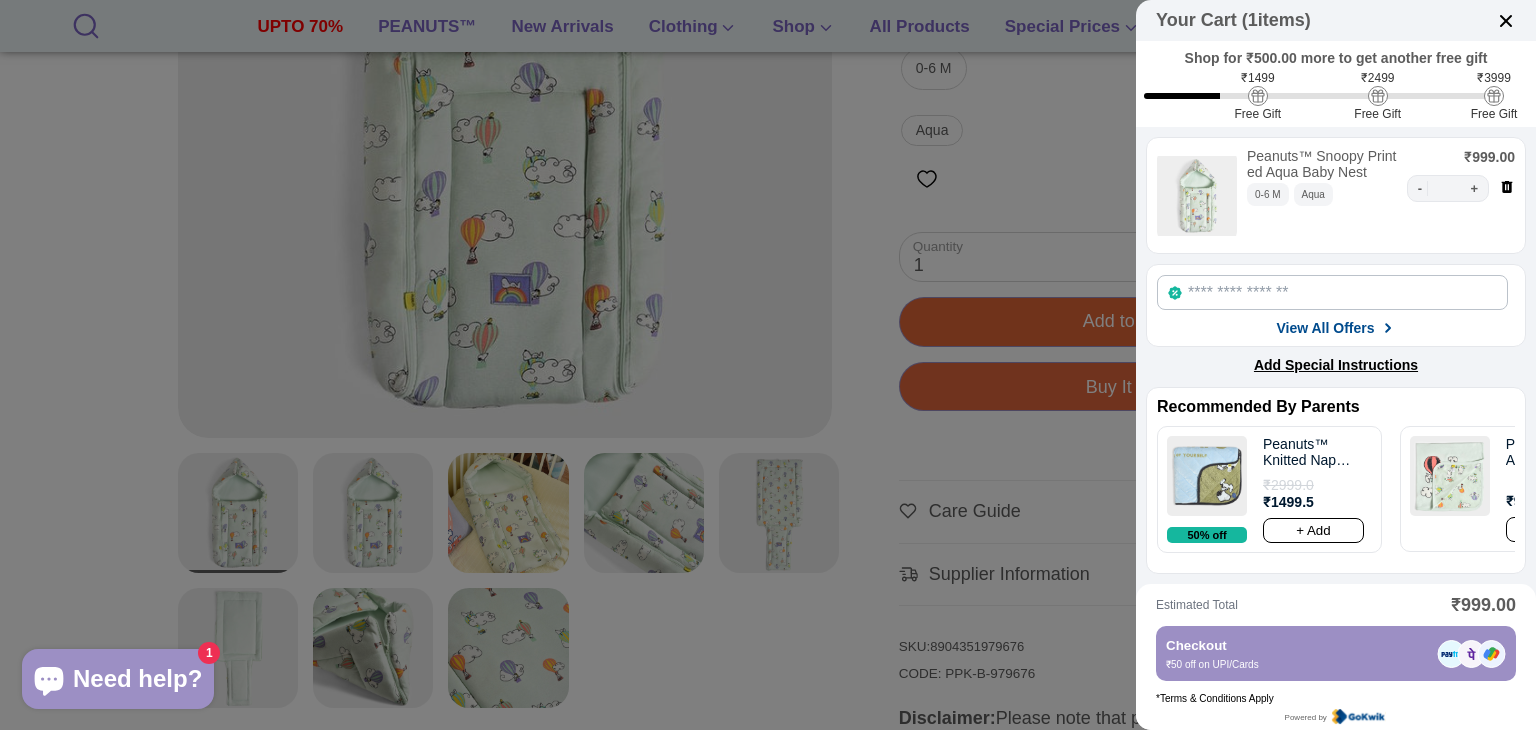 click 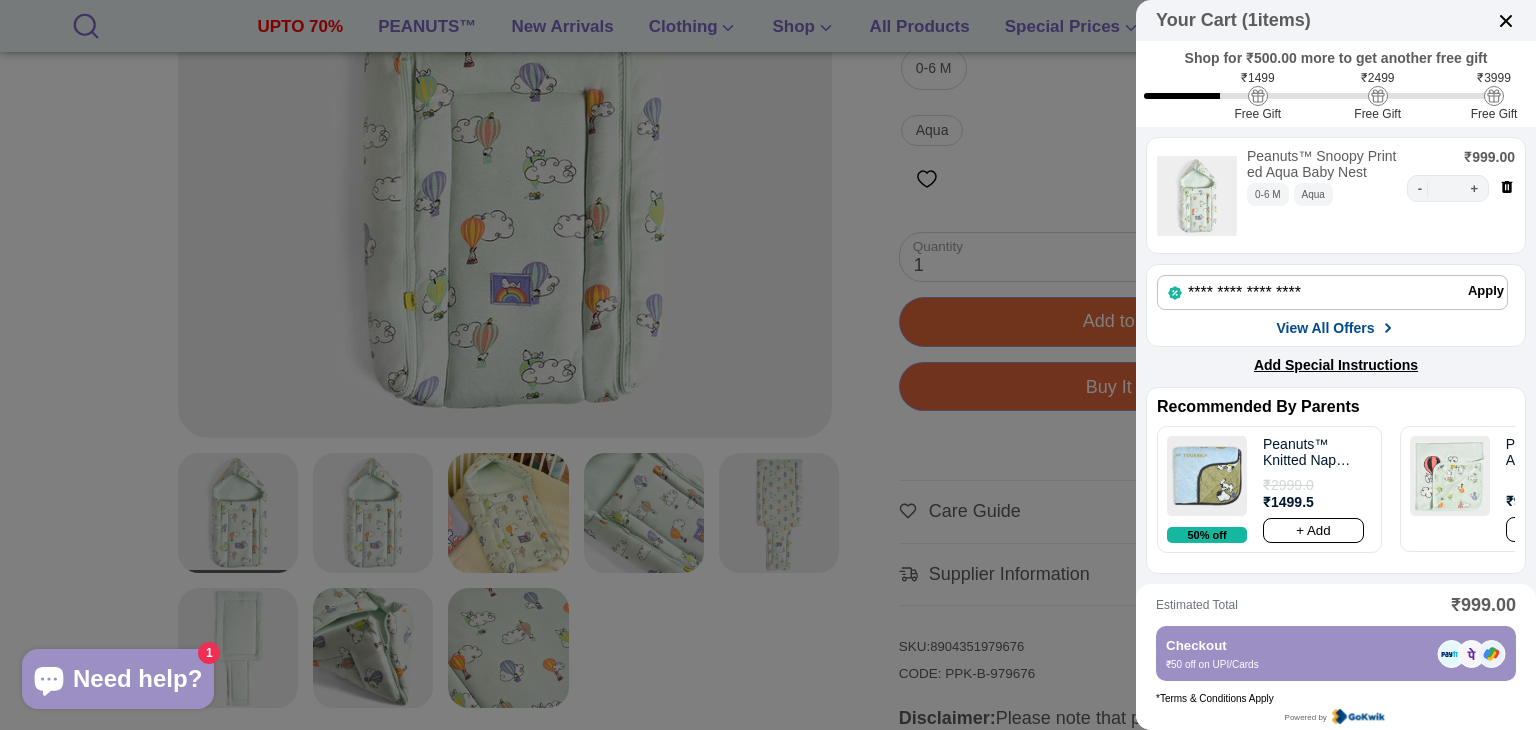 type on "**********" 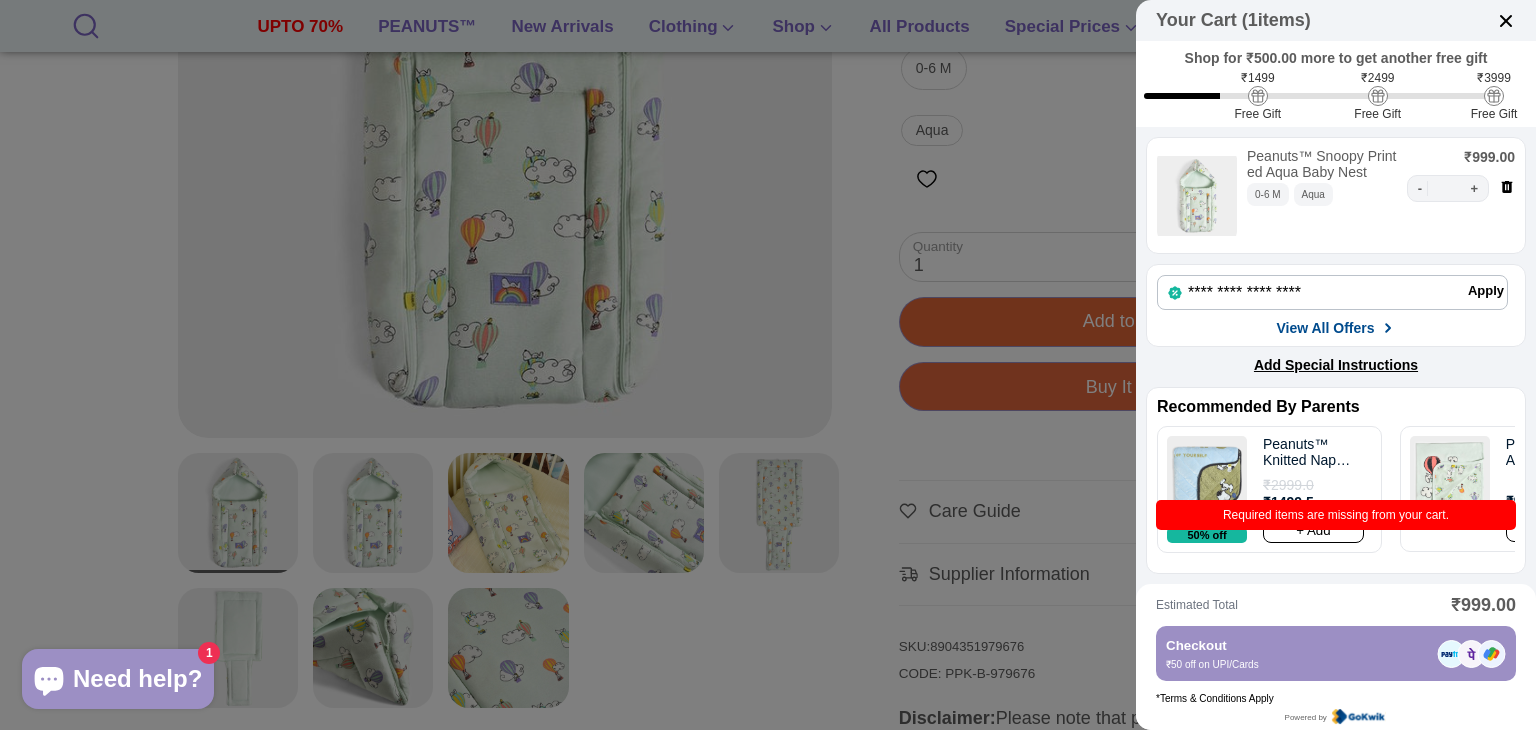 click on "View All Offers" 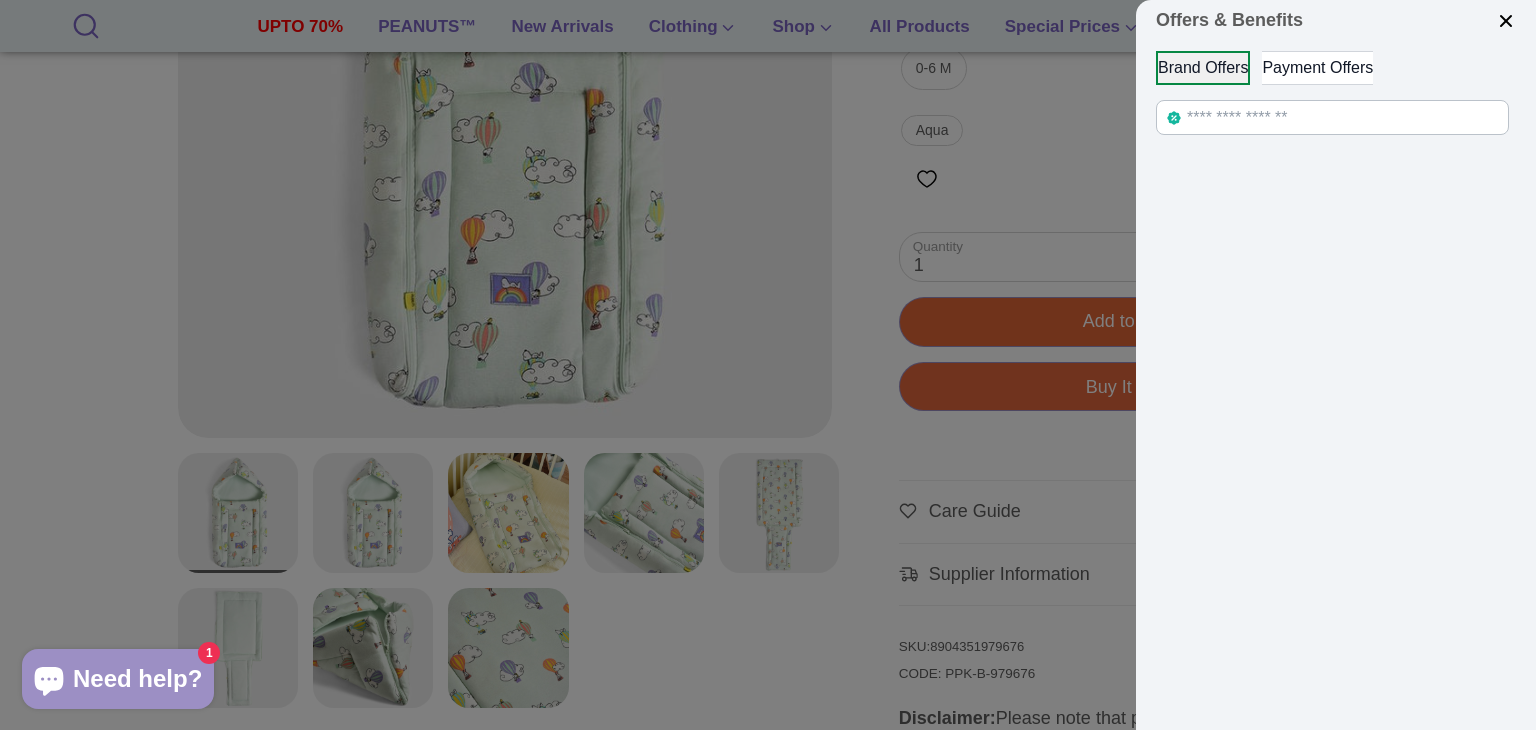 click on "Payment Offers" 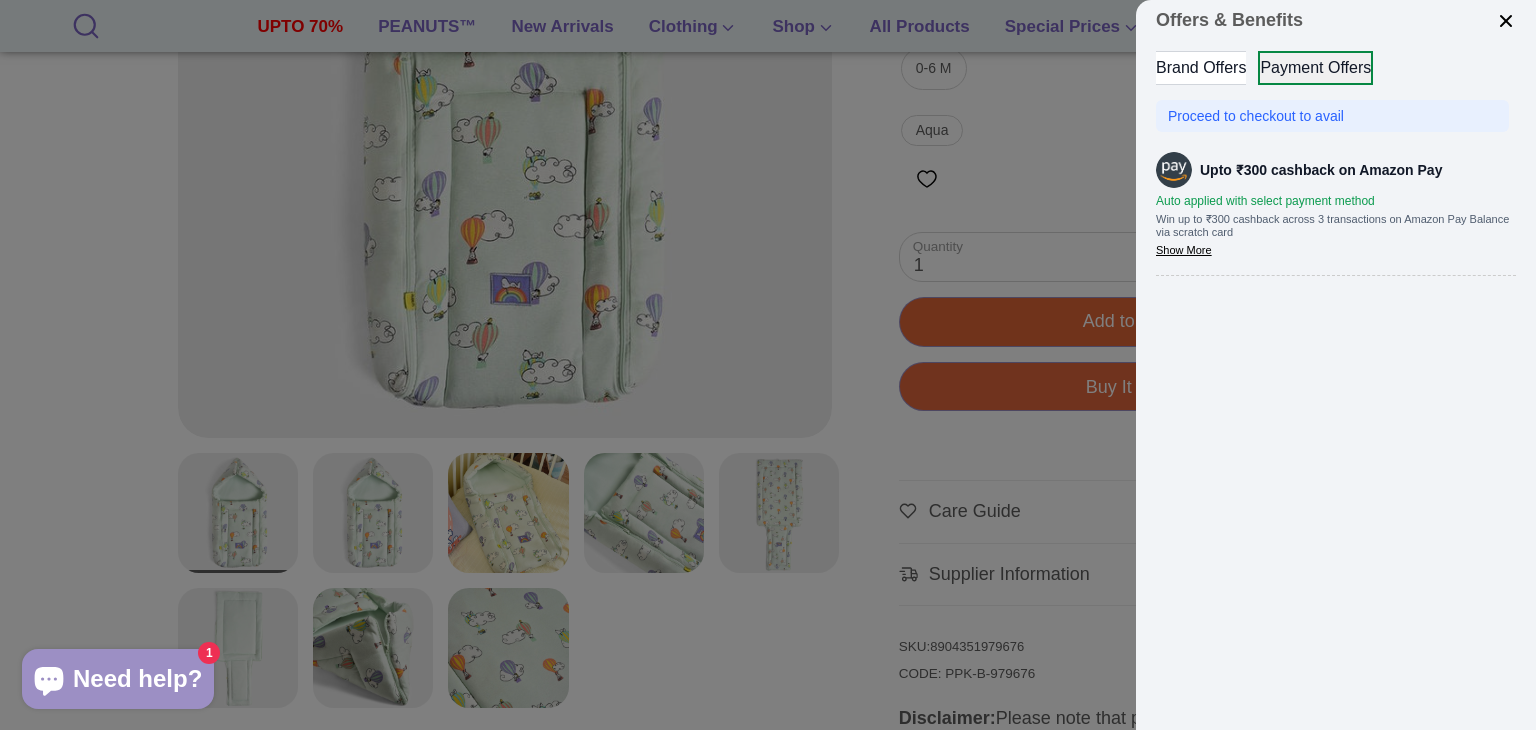 click on "Brand Offers" 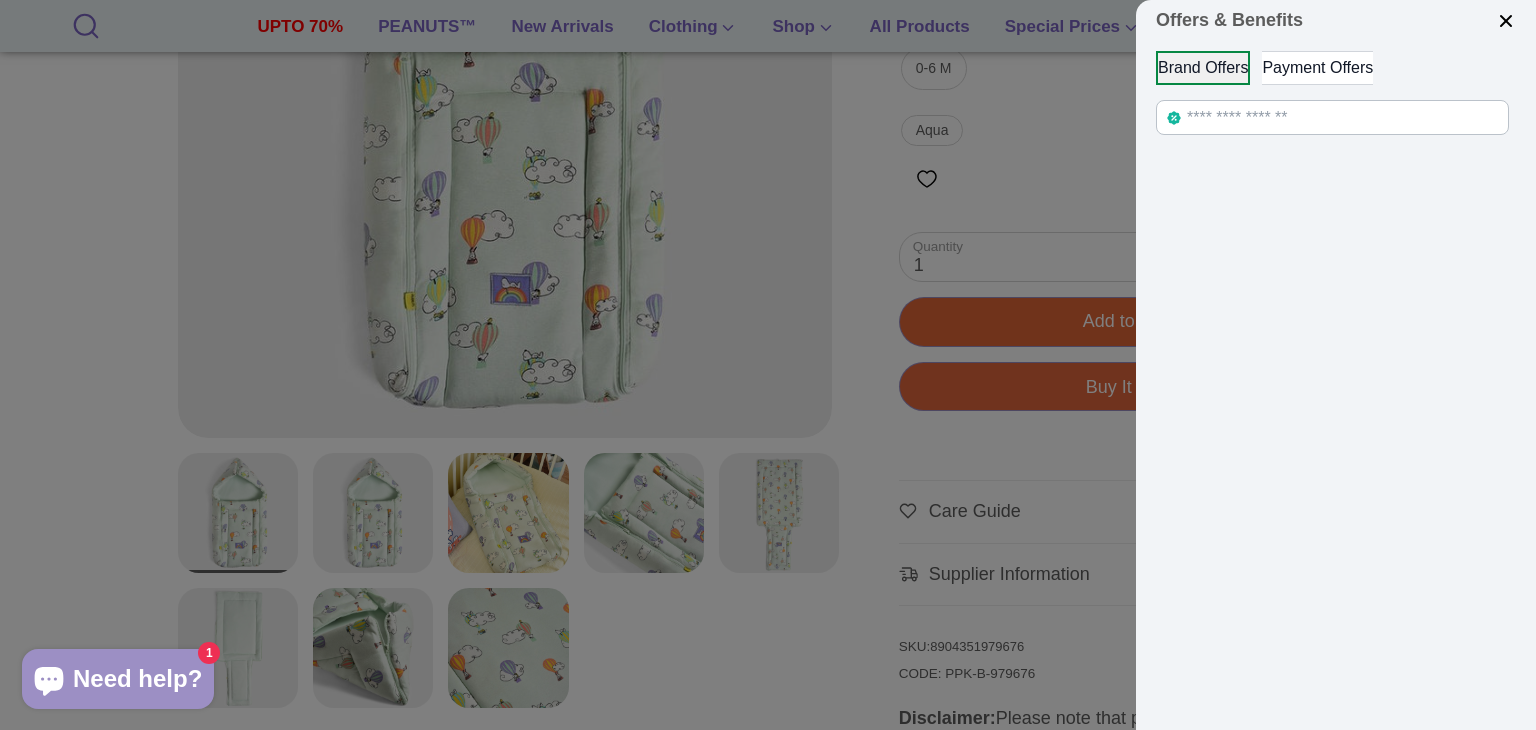 click 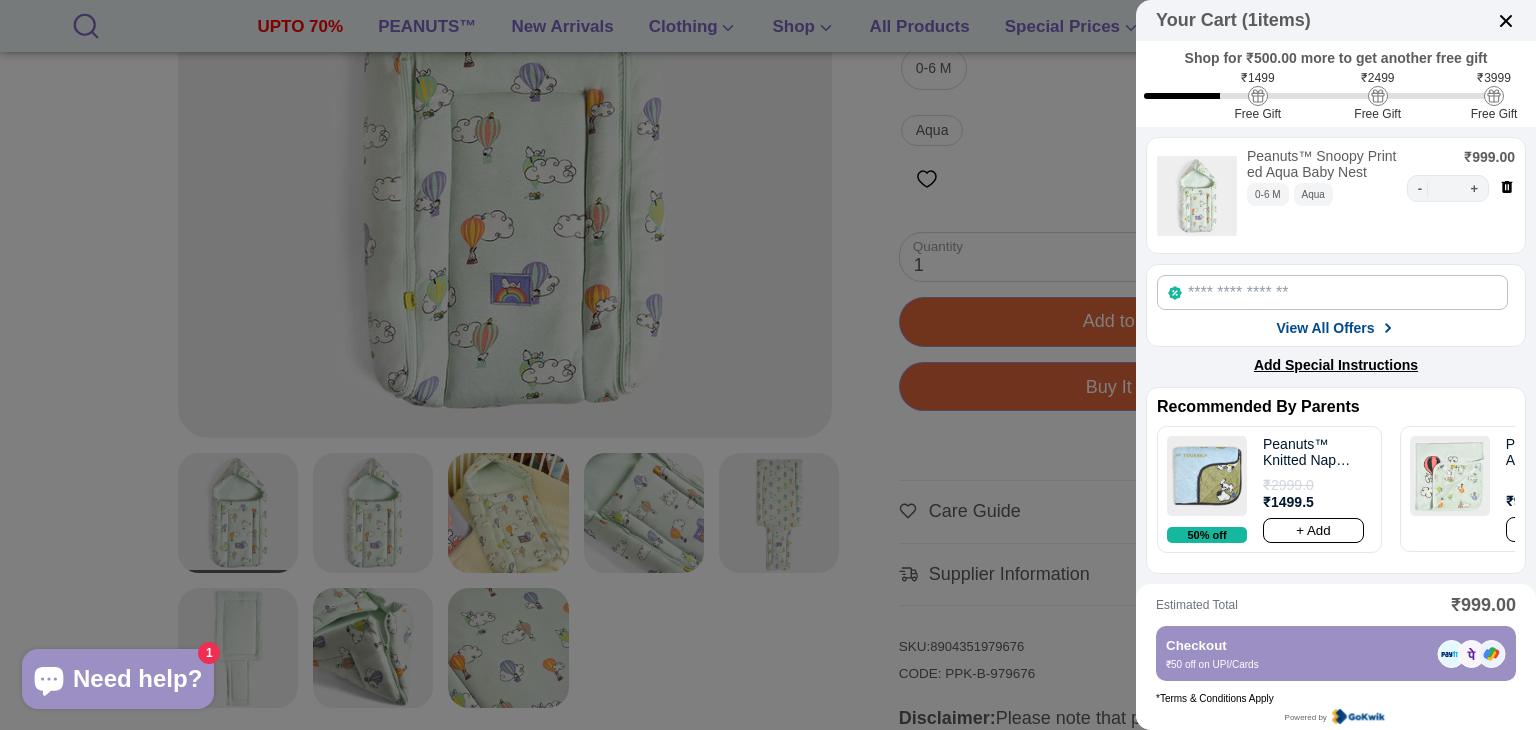 click 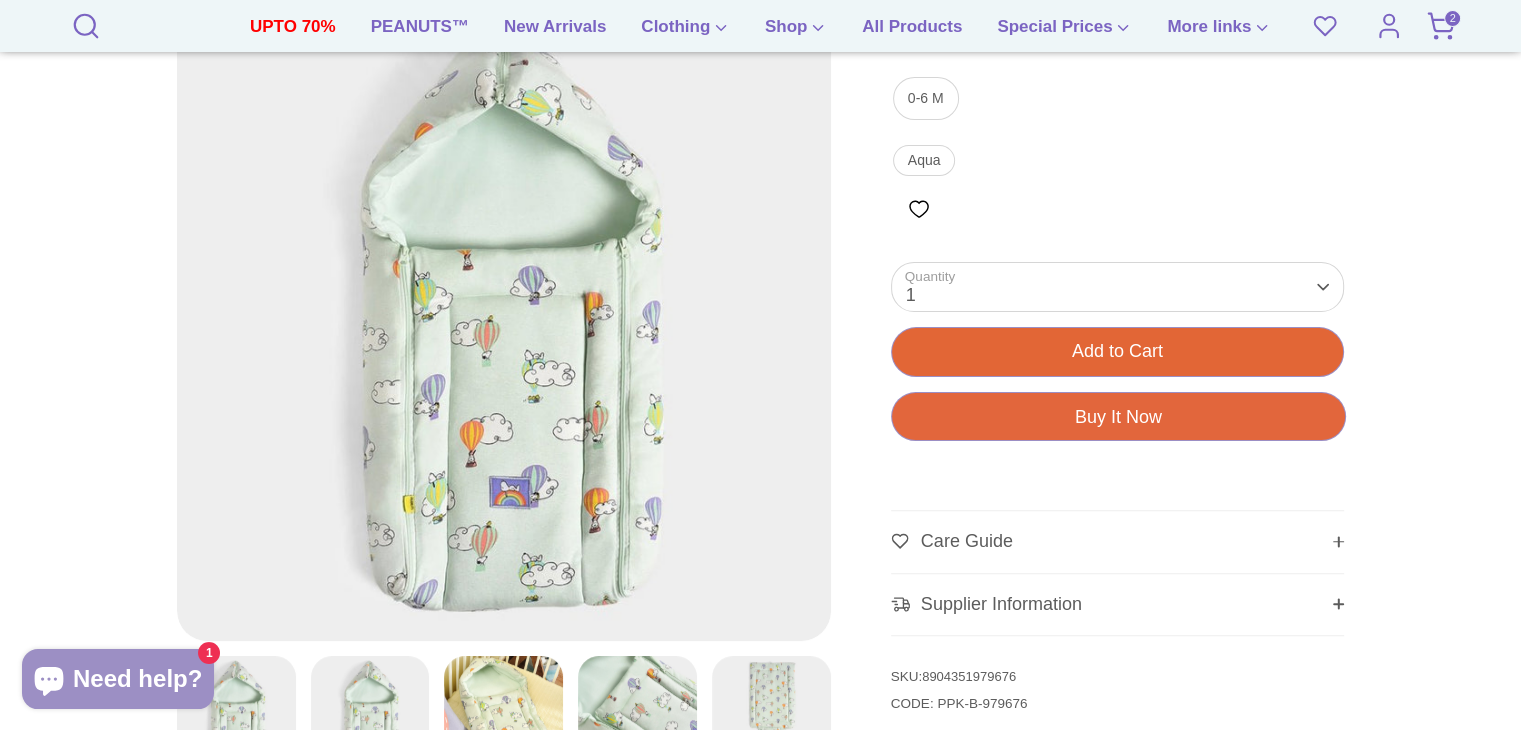 scroll, scrollTop: 0, scrollLeft: 0, axis: both 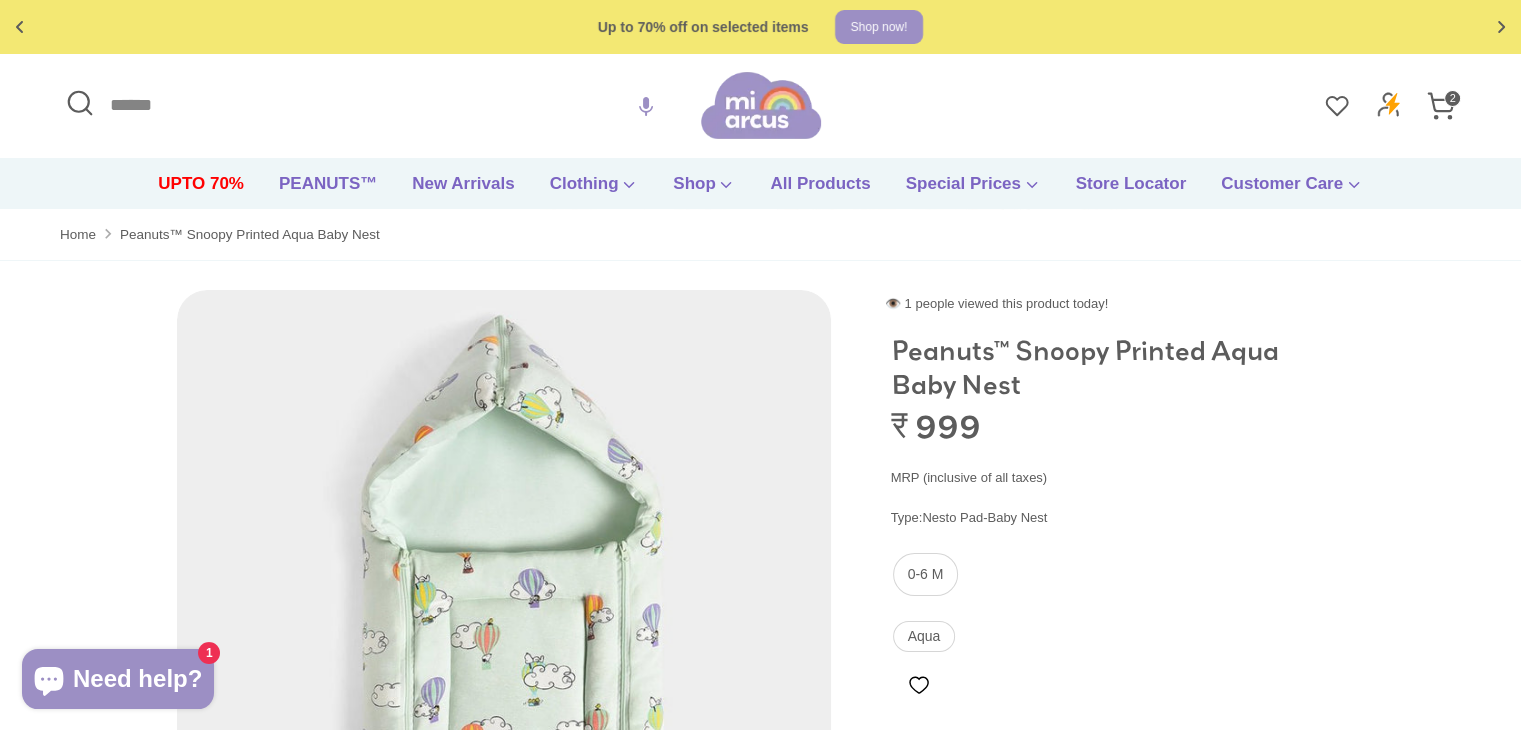 click on "Shop now!" at bounding box center [879, 27] 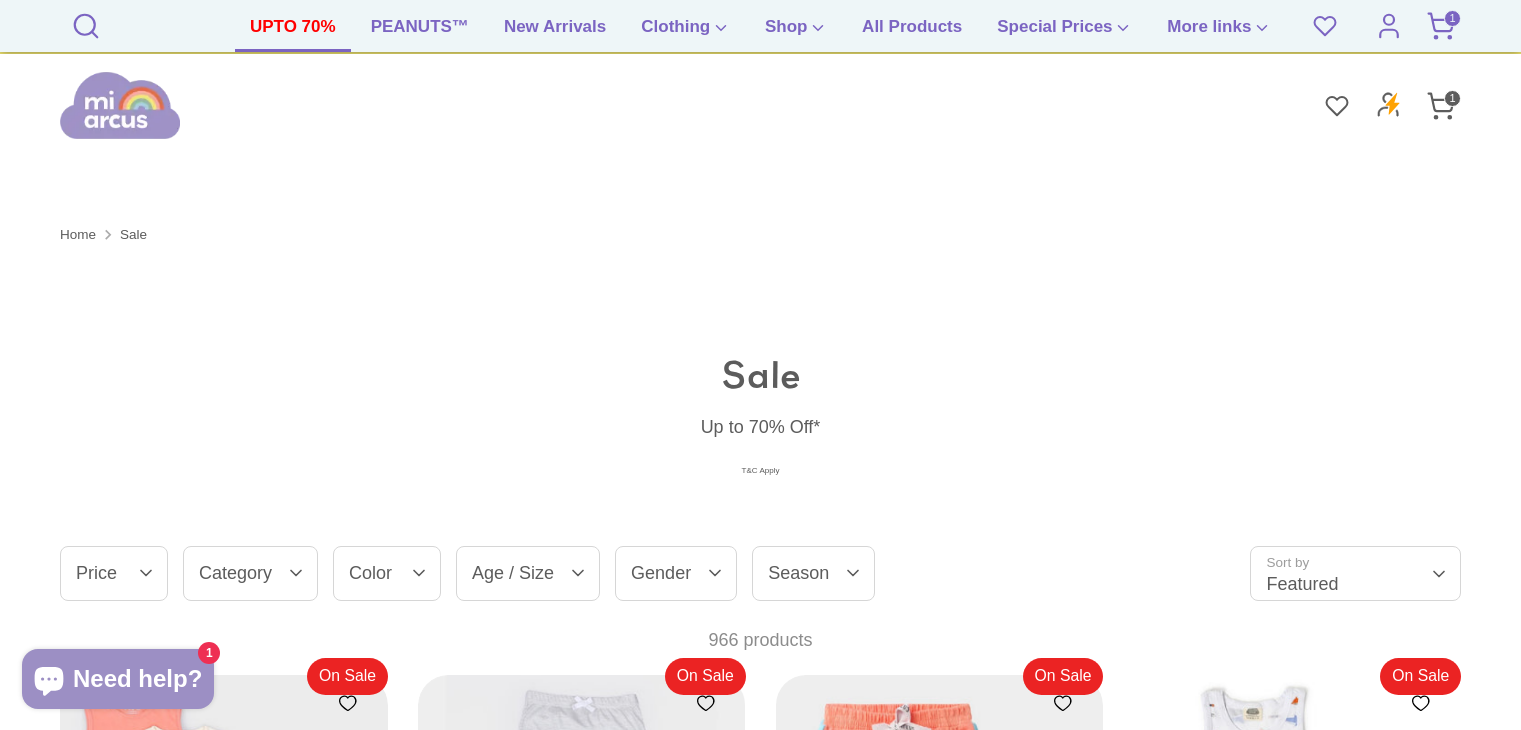 scroll, scrollTop: 751, scrollLeft: 0, axis: vertical 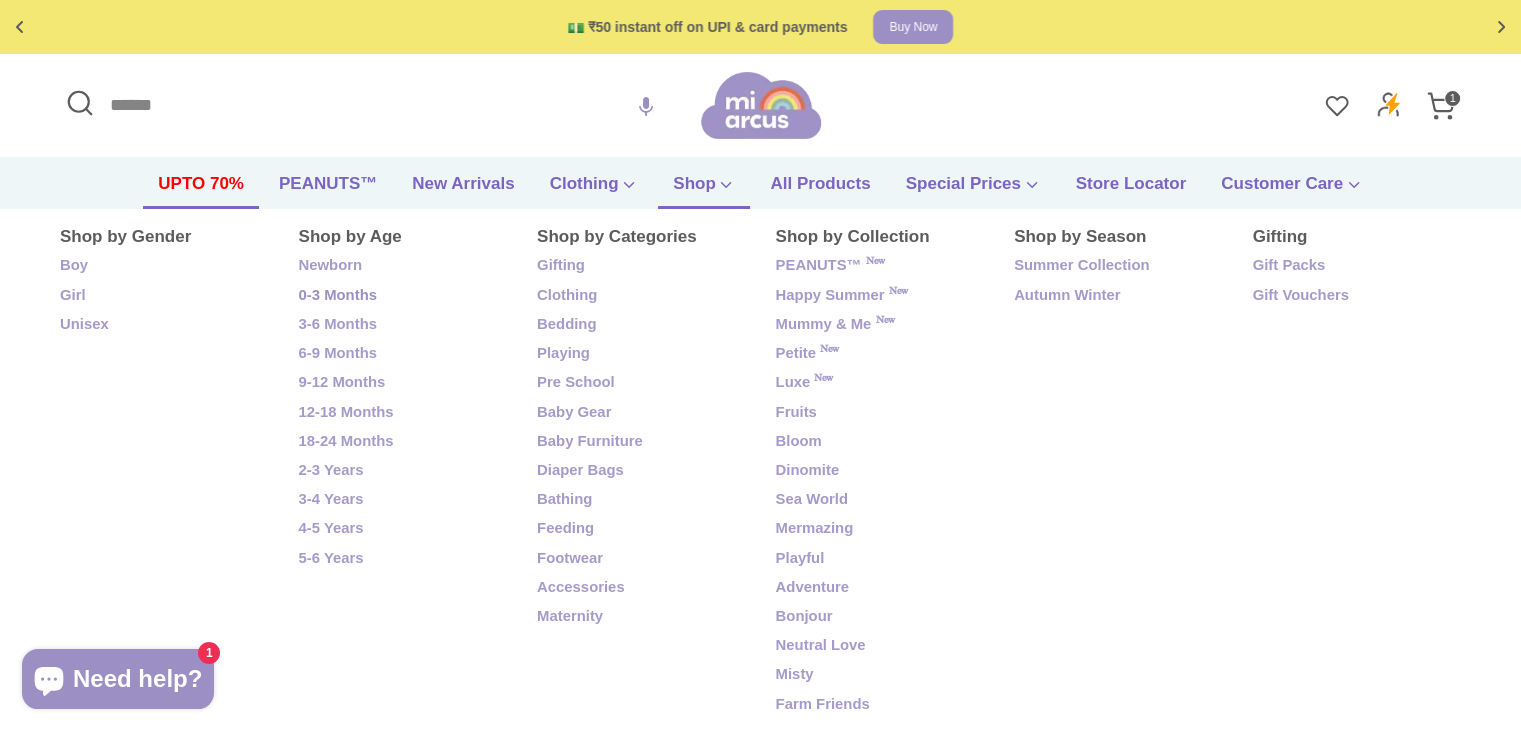 click on "0-3 Months" at bounding box center (403, 296) 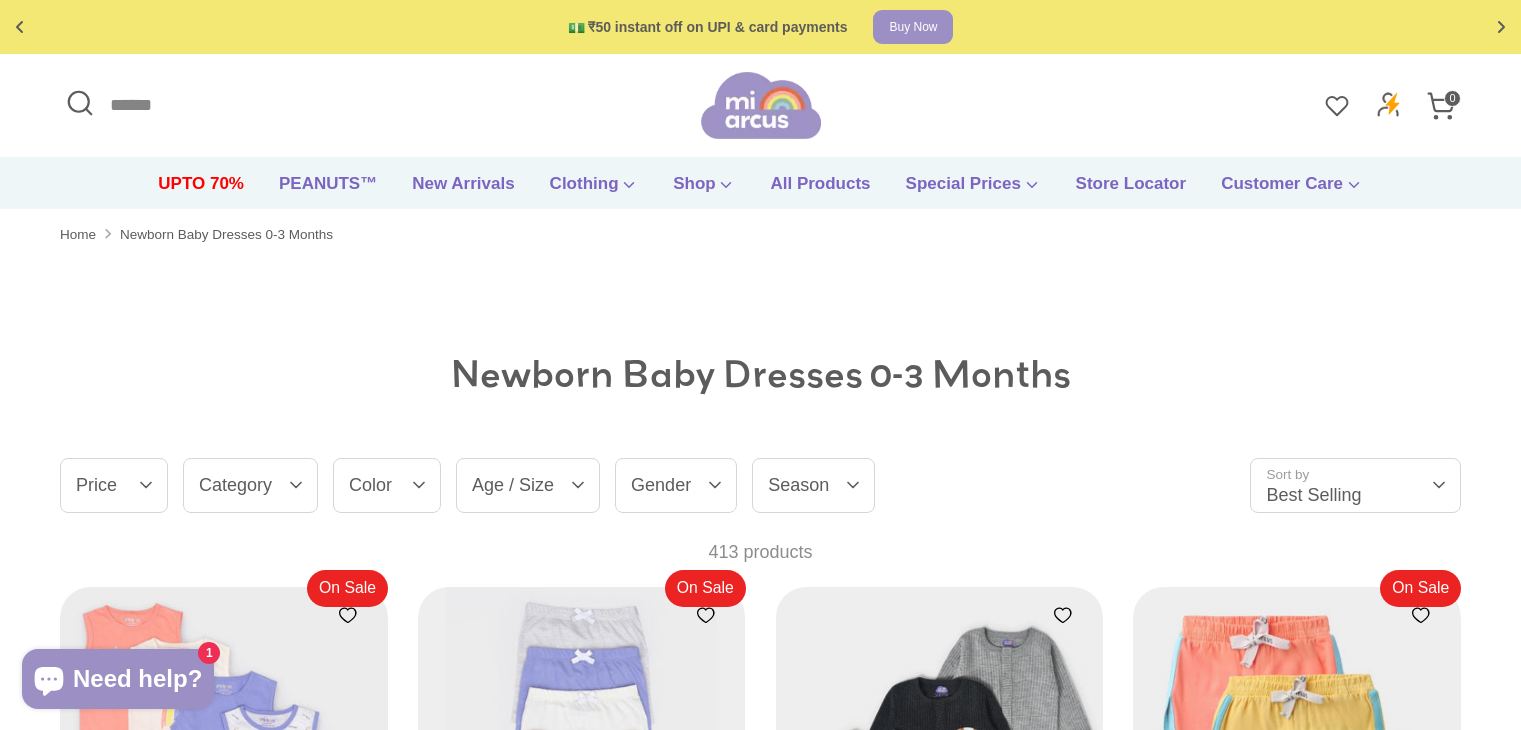 scroll, scrollTop: 0, scrollLeft: 0, axis: both 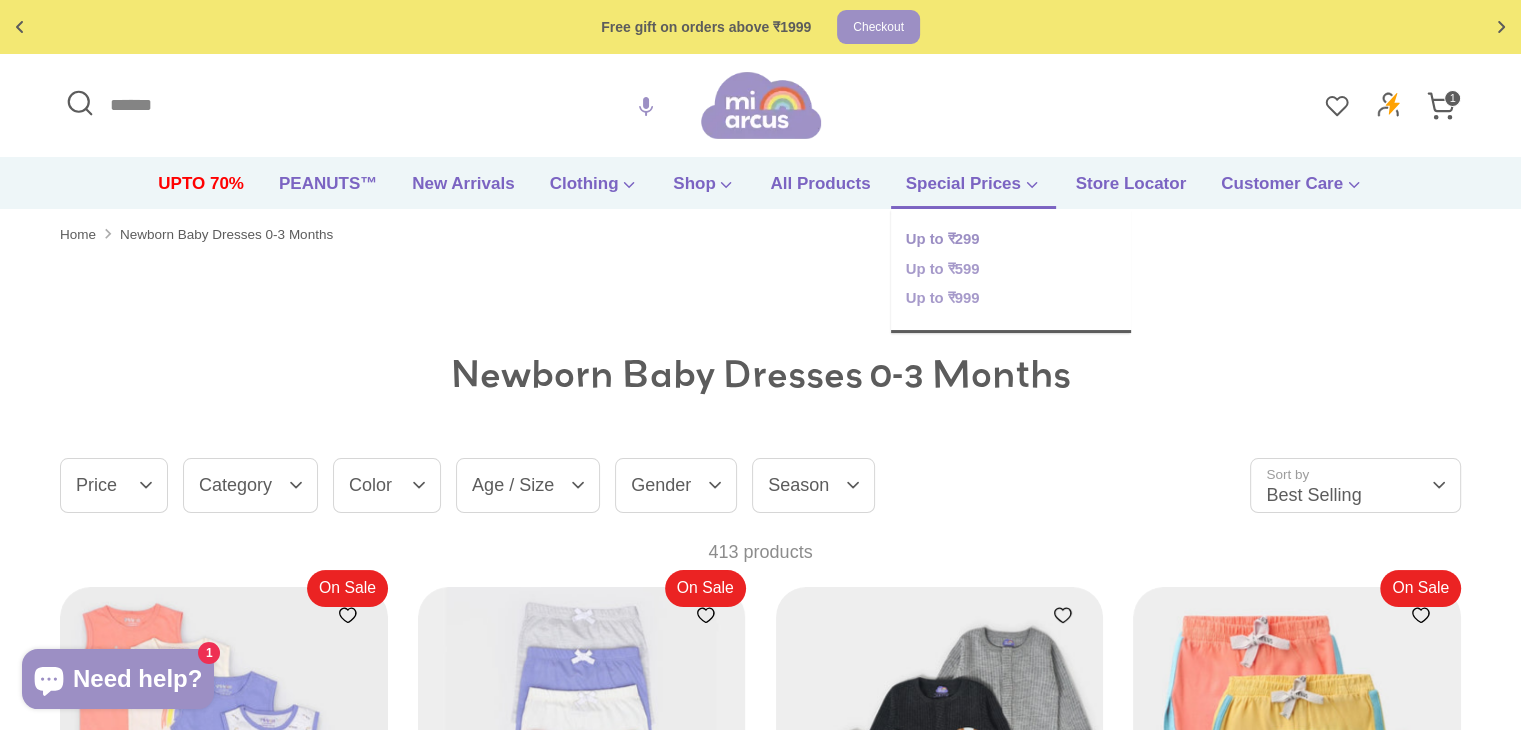 click on "Up to ₹299" at bounding box center [1011, 240] 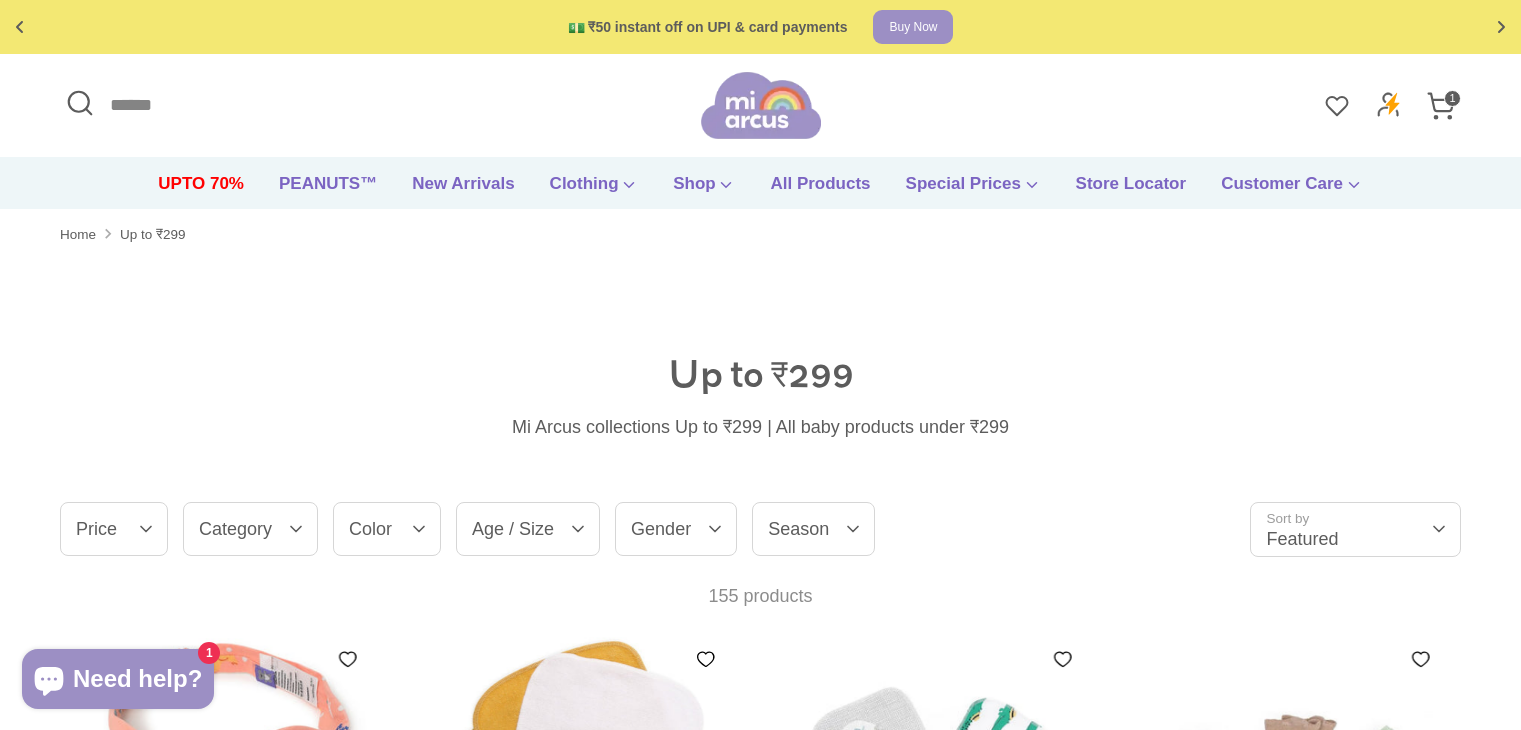 scroll, scrollTop: 0, scrollLeft: 0, axis: both 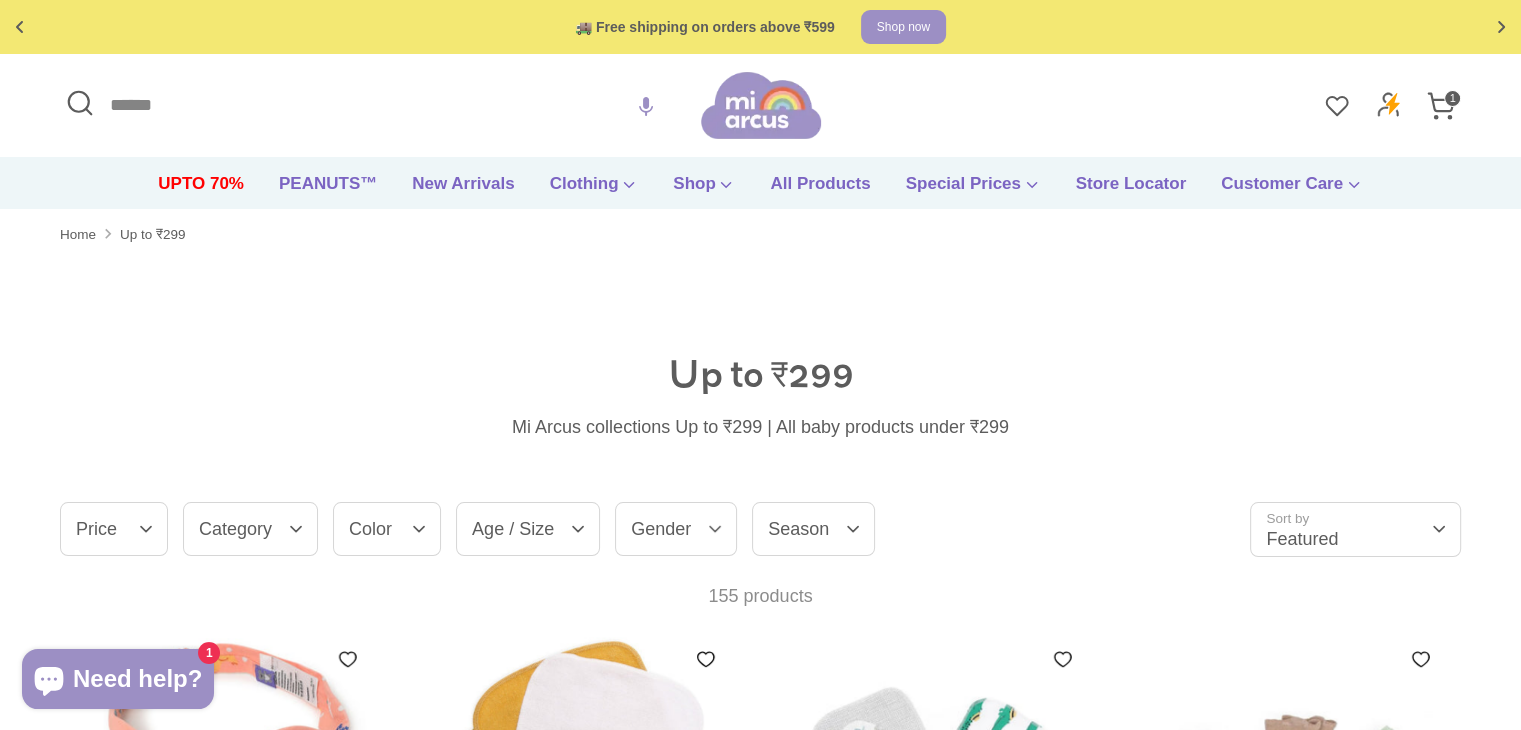 click 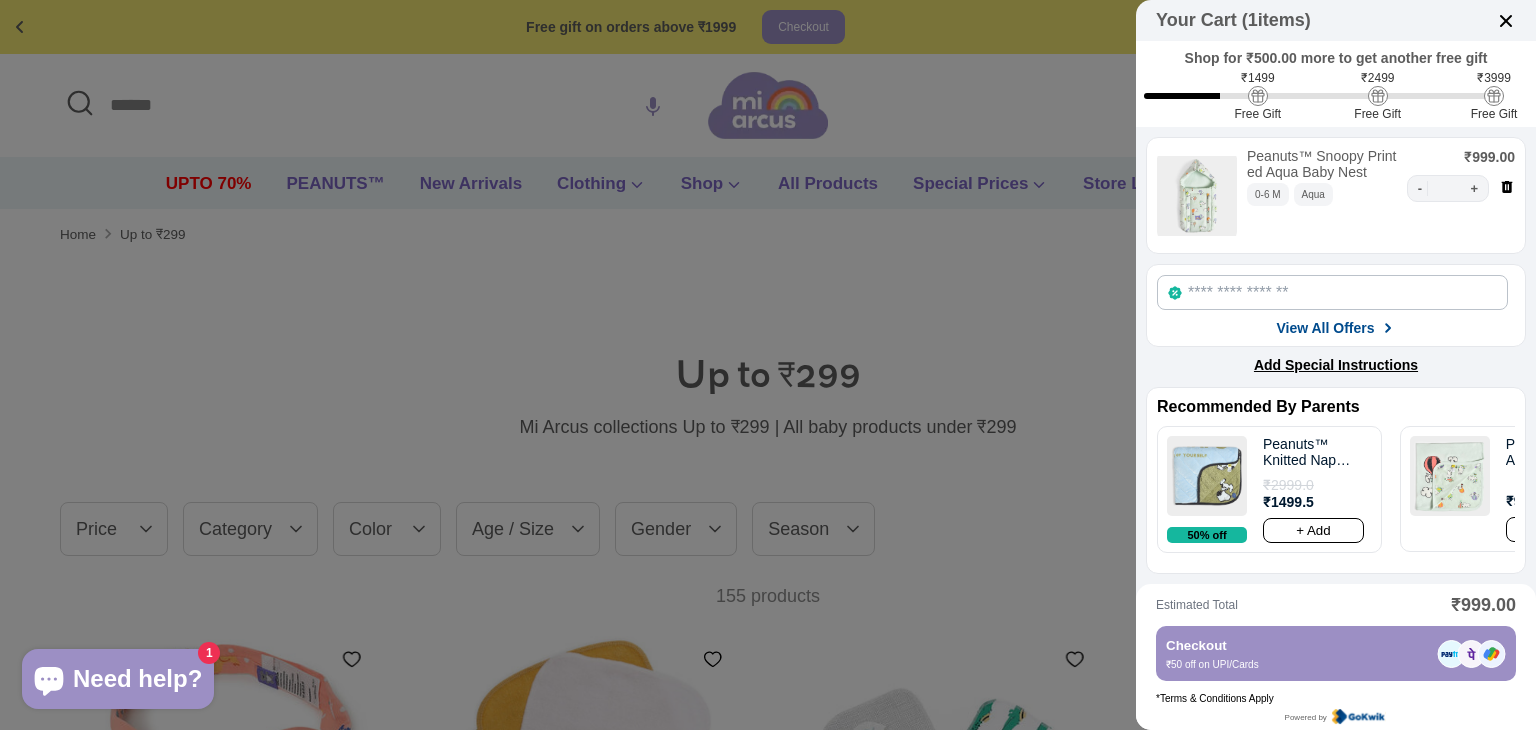 click 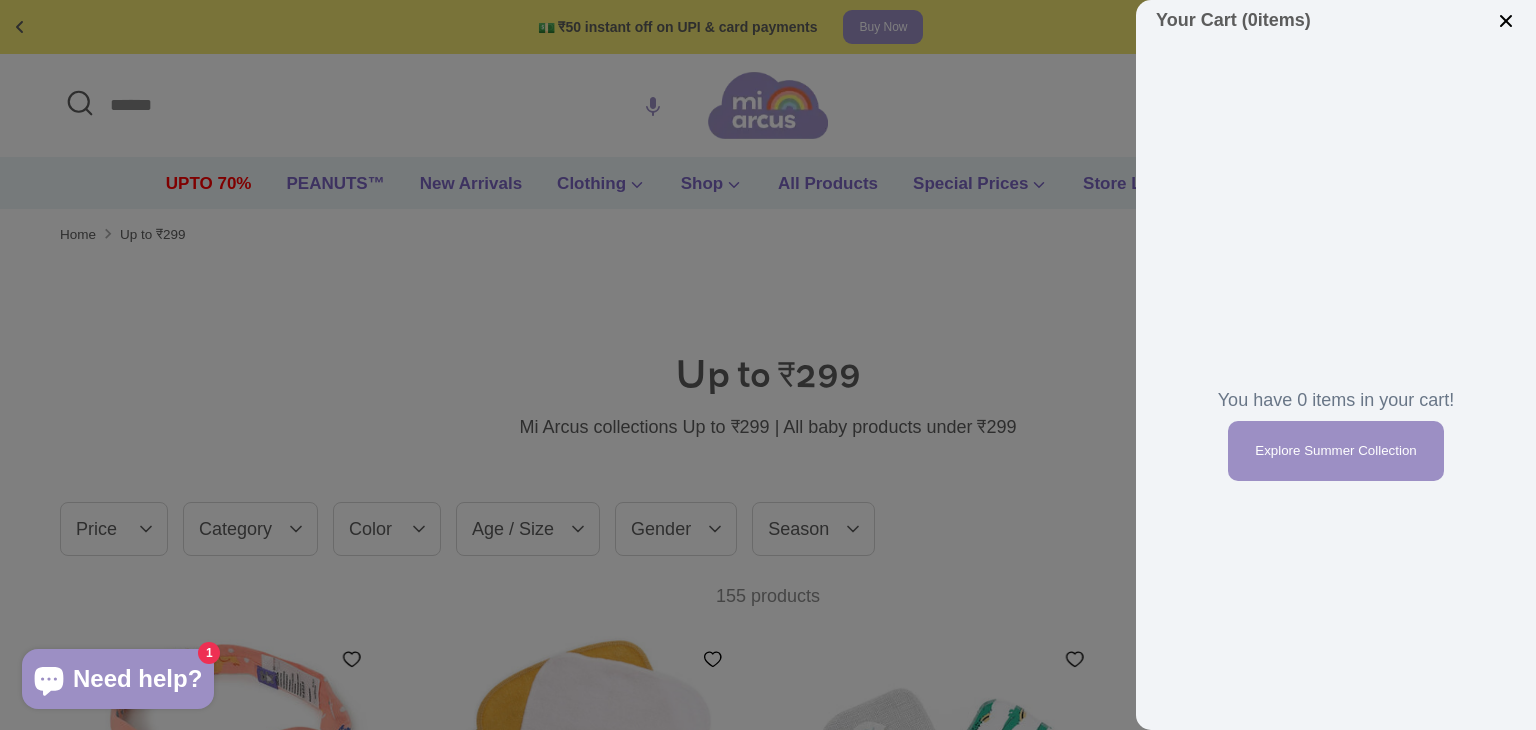 click on "Your Cart ( 0
items)" 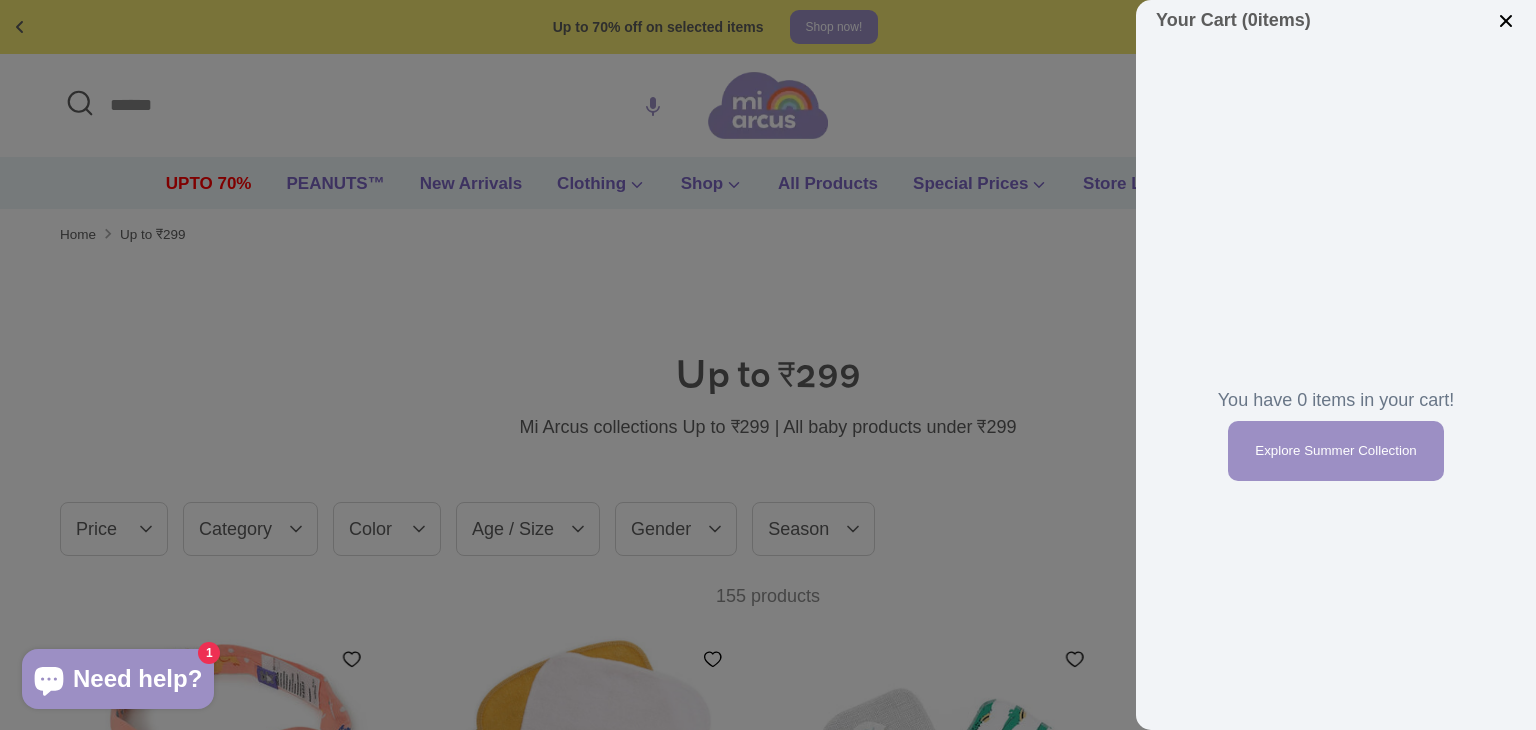 click 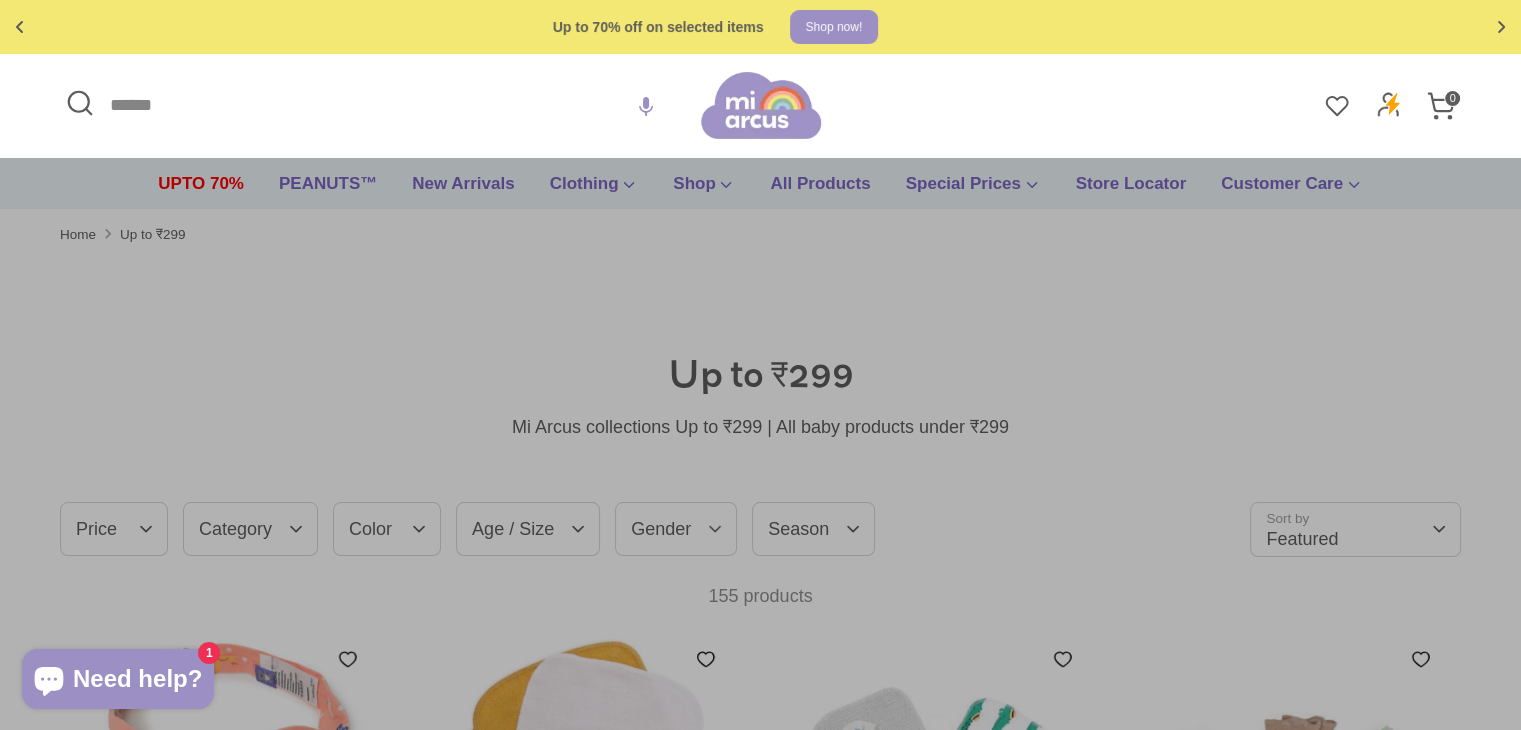 click on "Search" at bounding box center [380, 105] 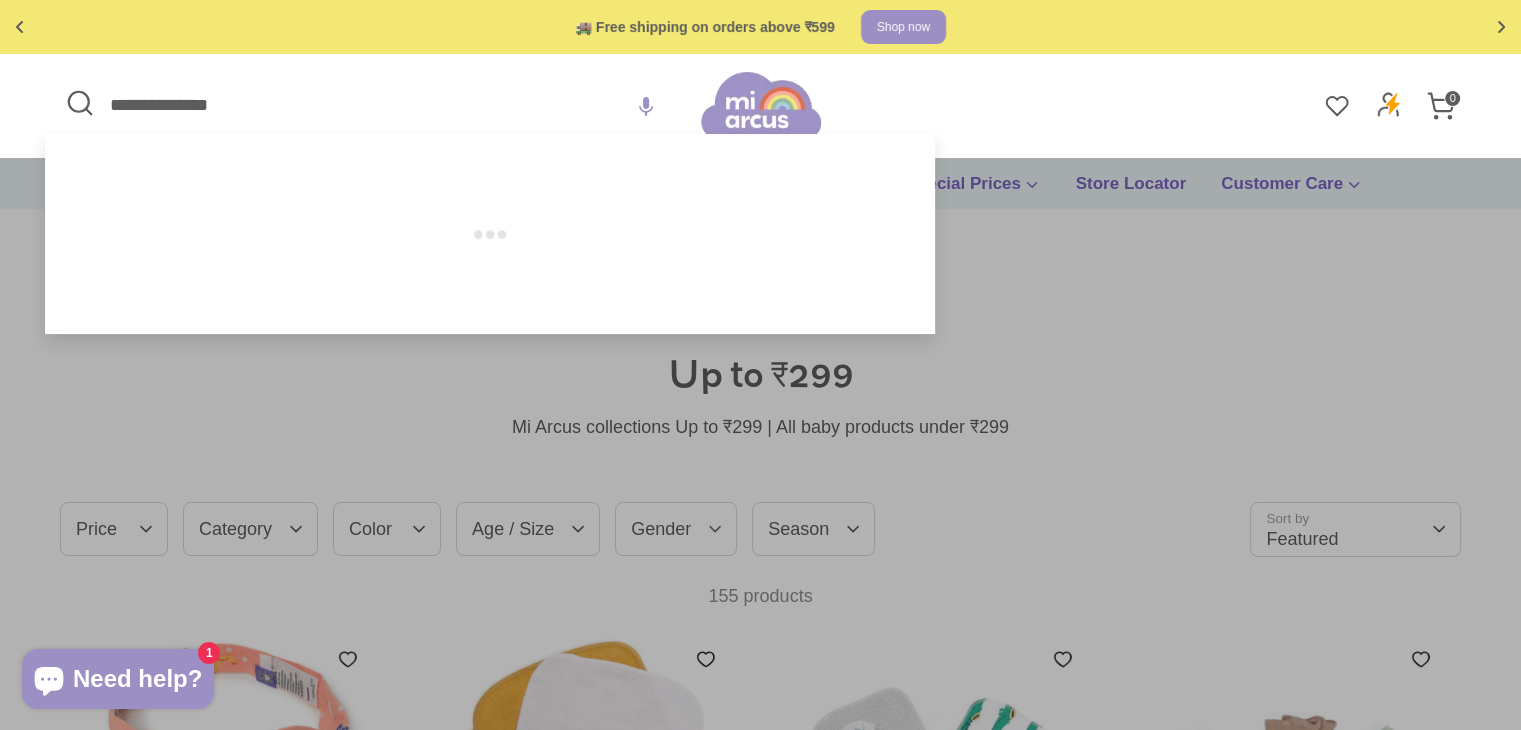 type on "**********" 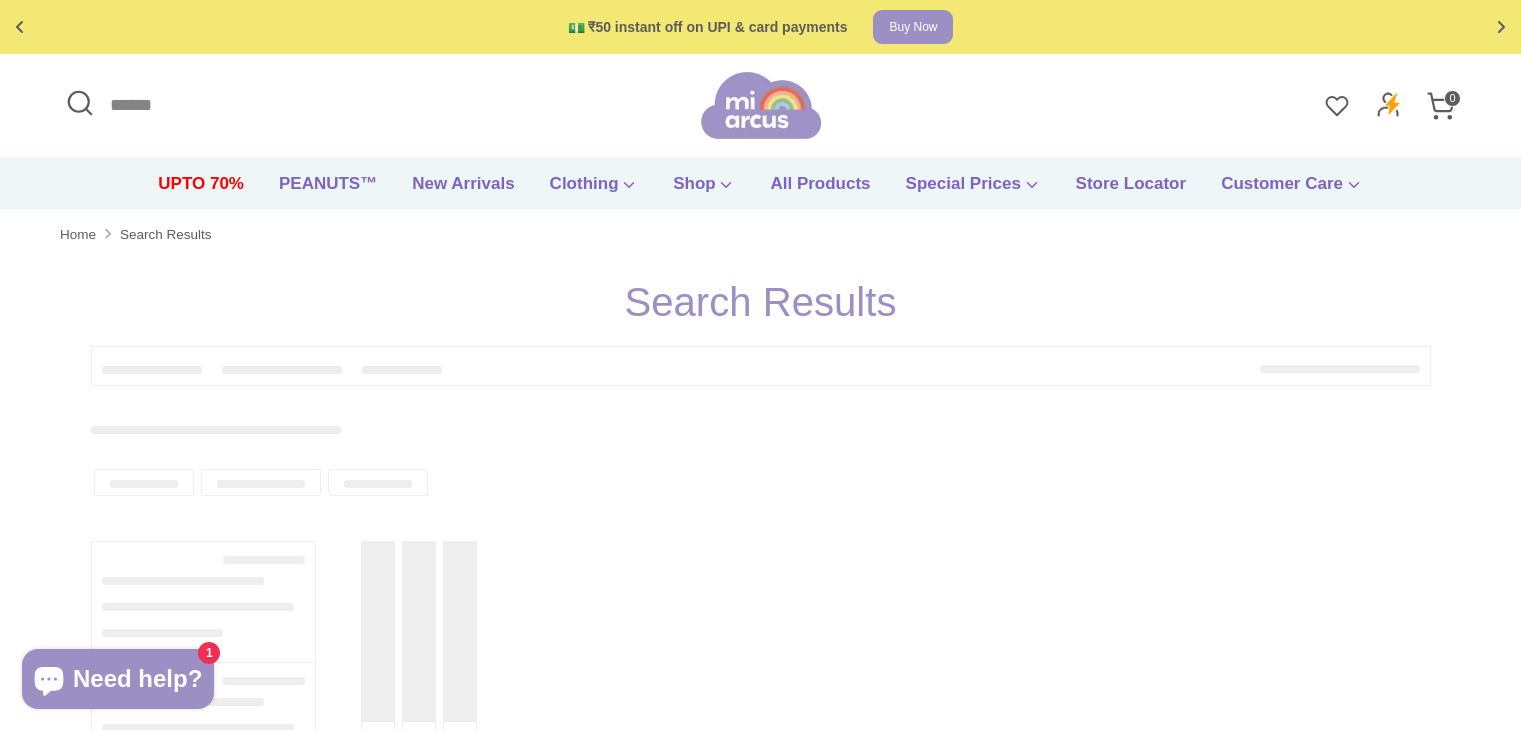 scroll, scrollTop: 0, scrollLeft: 0, axis: both 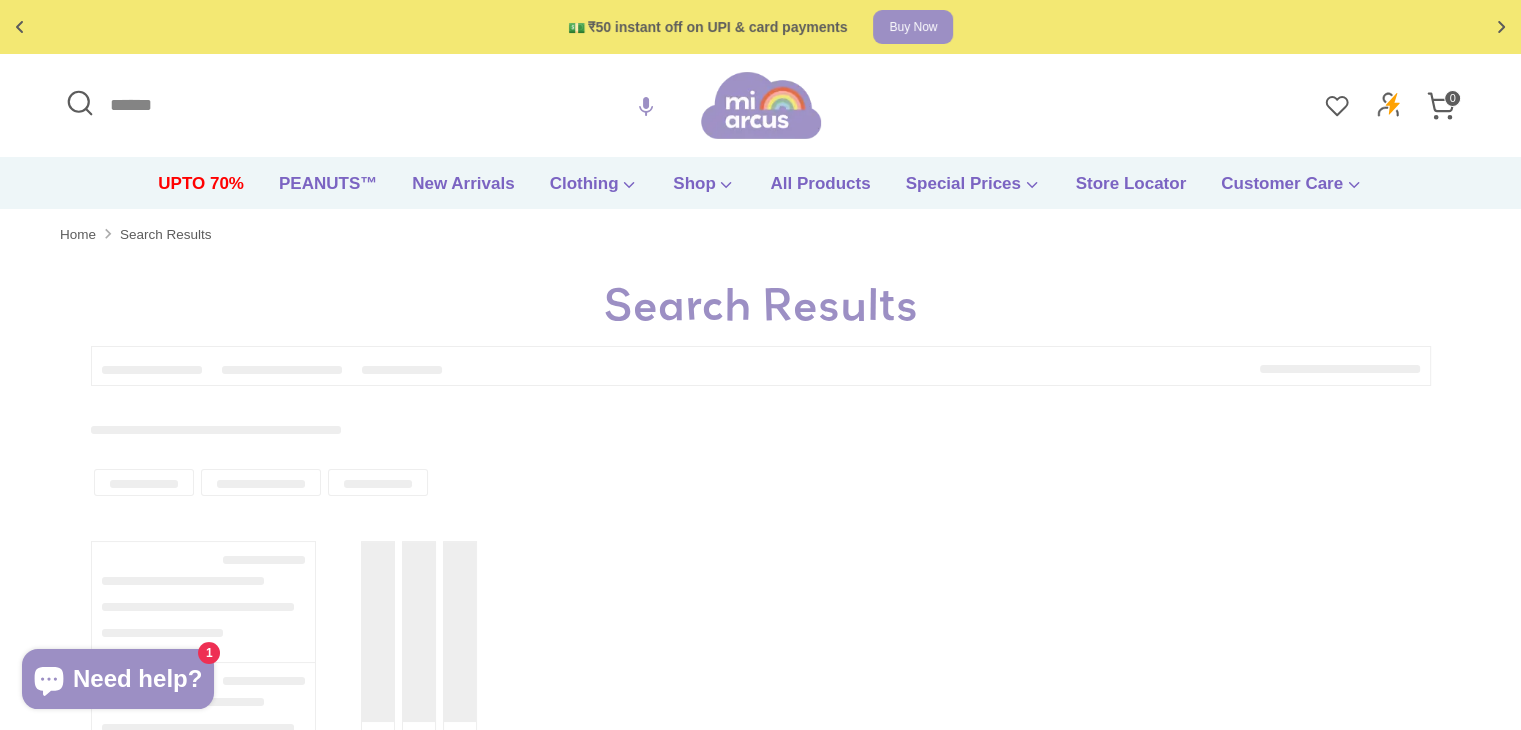 type on "**********" 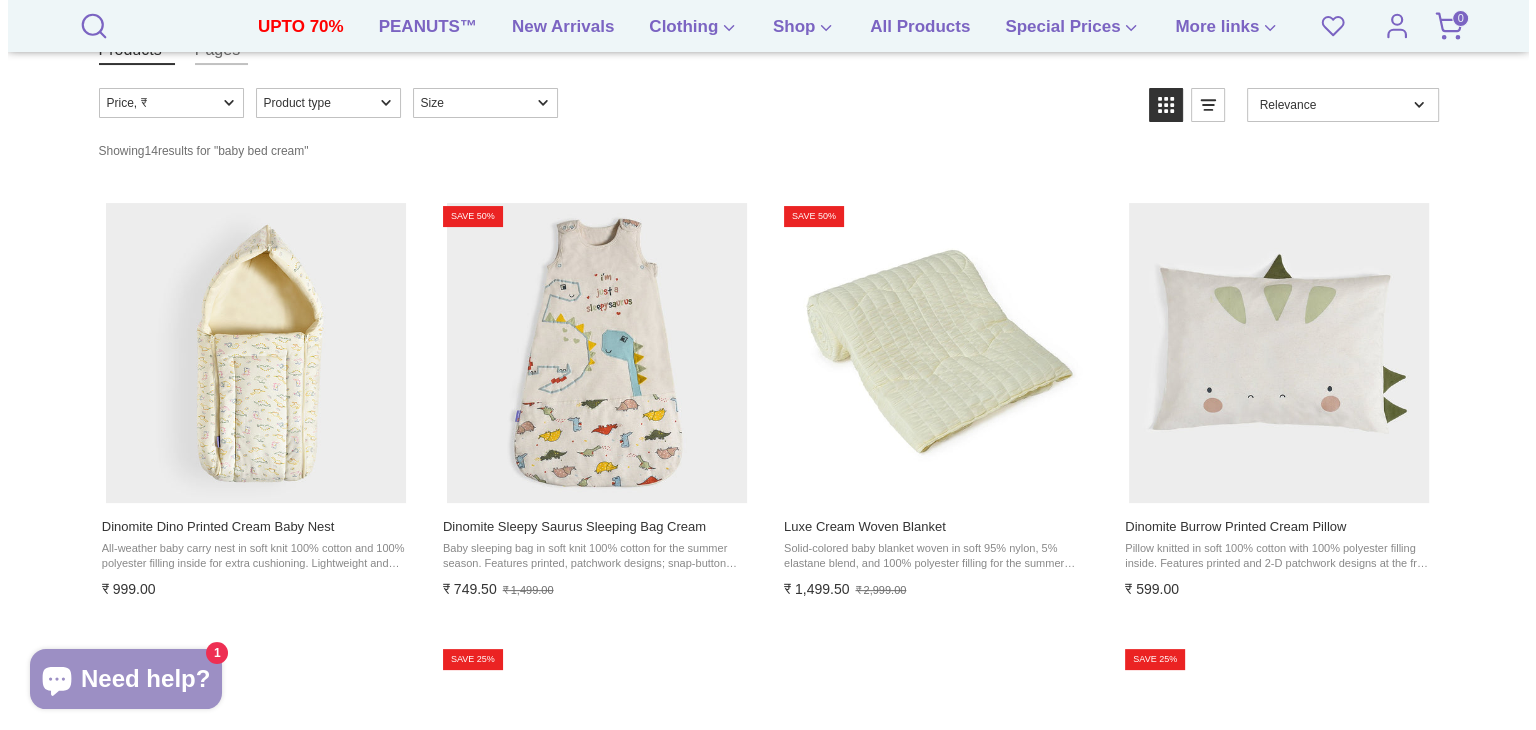 scroll, scrollTop: 408, scrollLeft: 0, axis: vertical 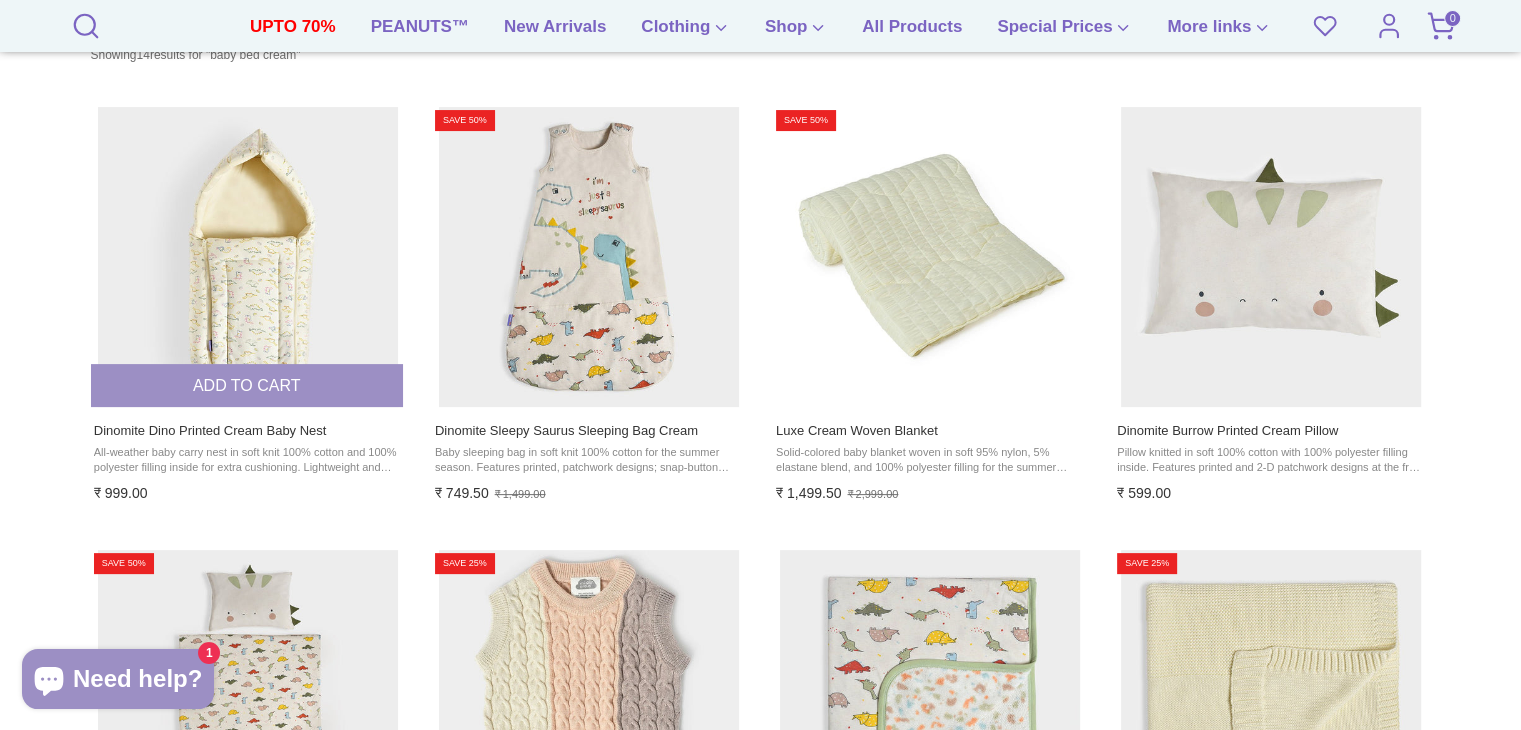 click on "Add to cart" at bounding box center [247, 385] 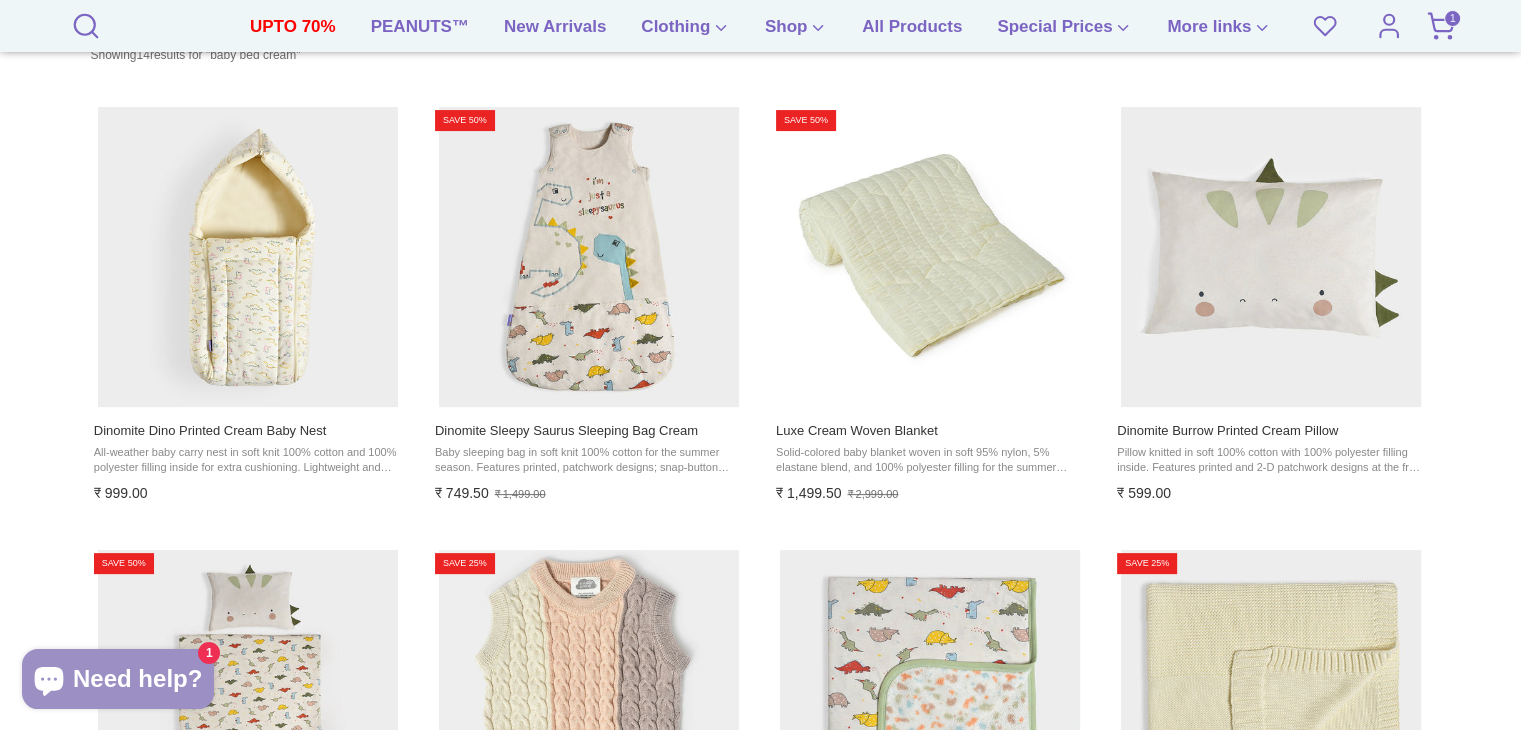 click on "1" at bounding box center [1452, 18] 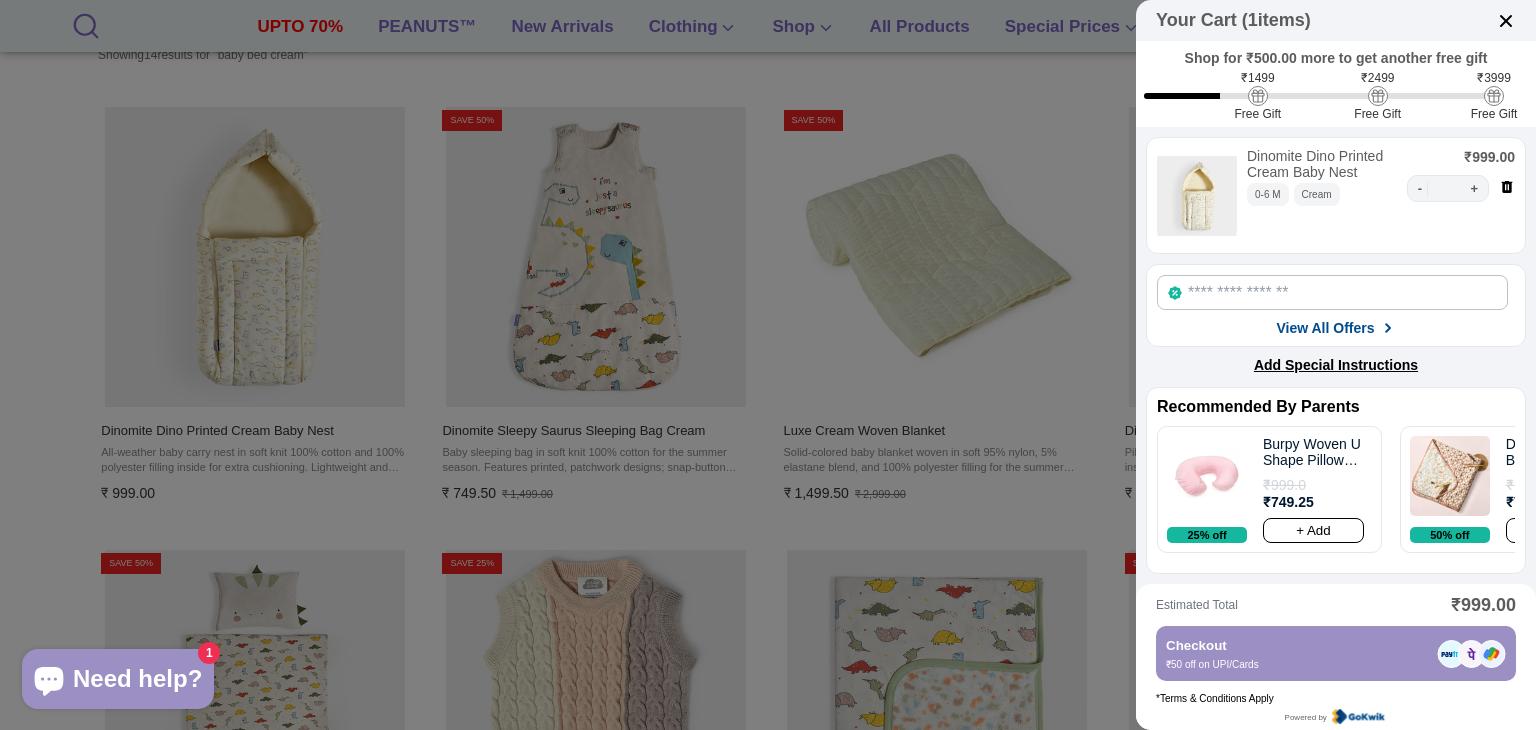 click 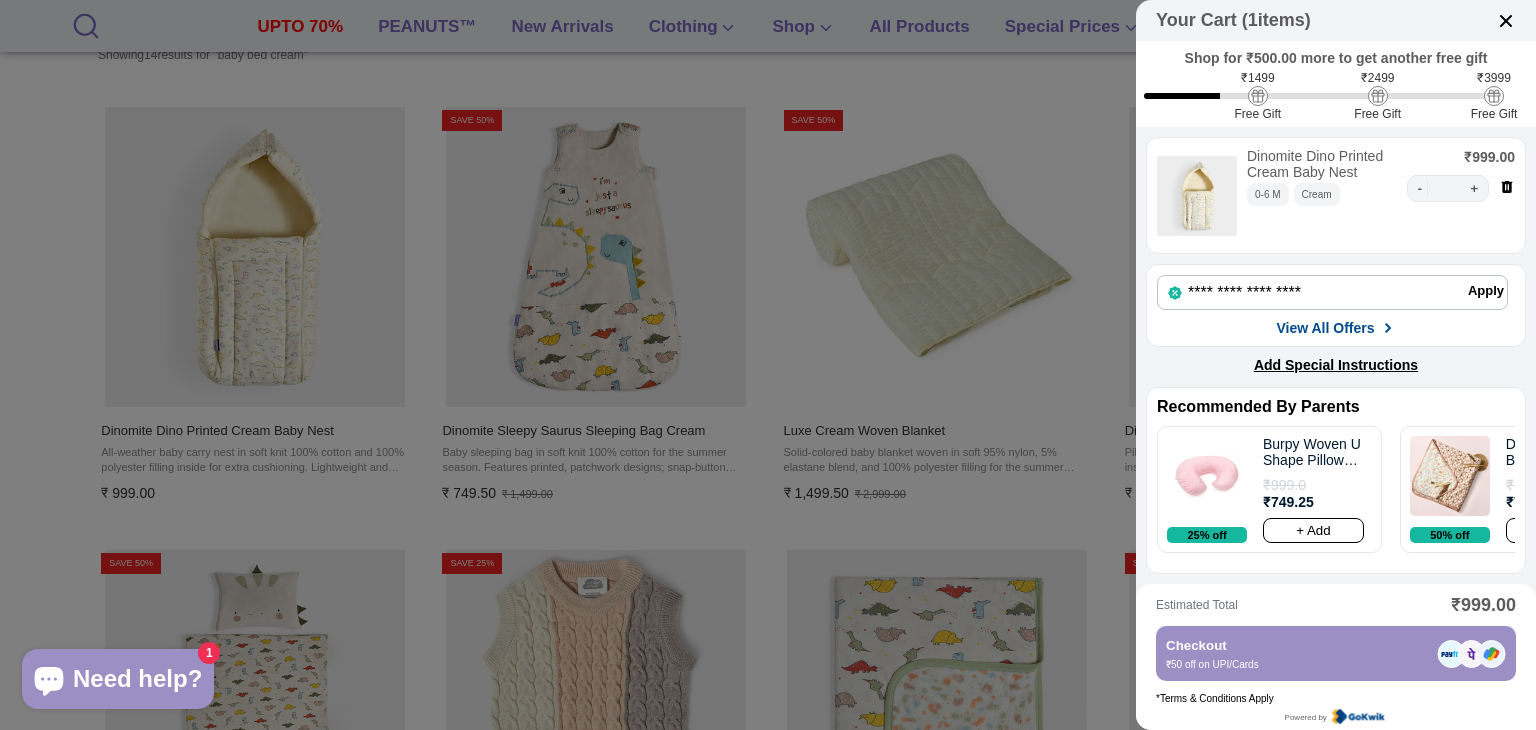 type on "**********" 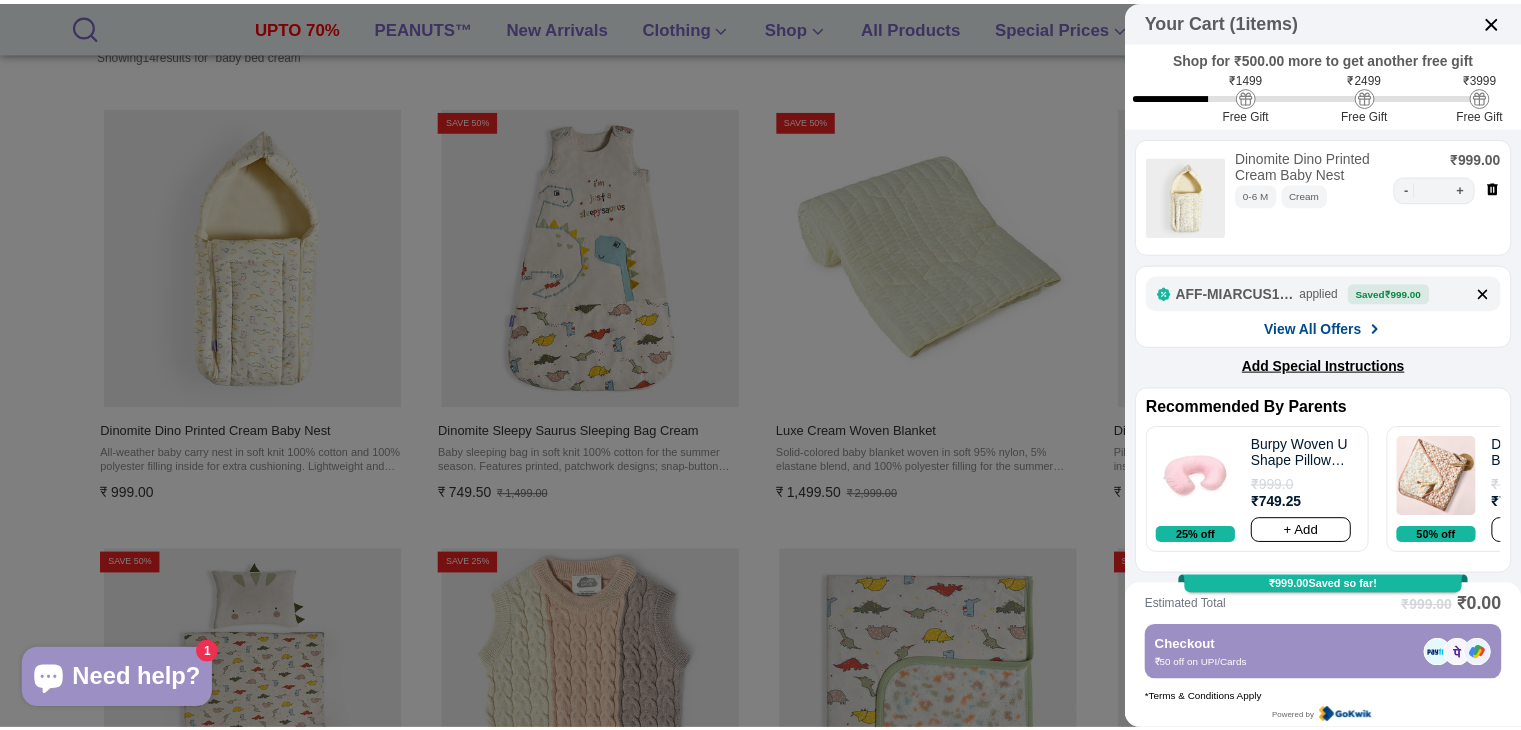 scroll, scrollTop: 40, scrollLeft: 0, axis: vertical 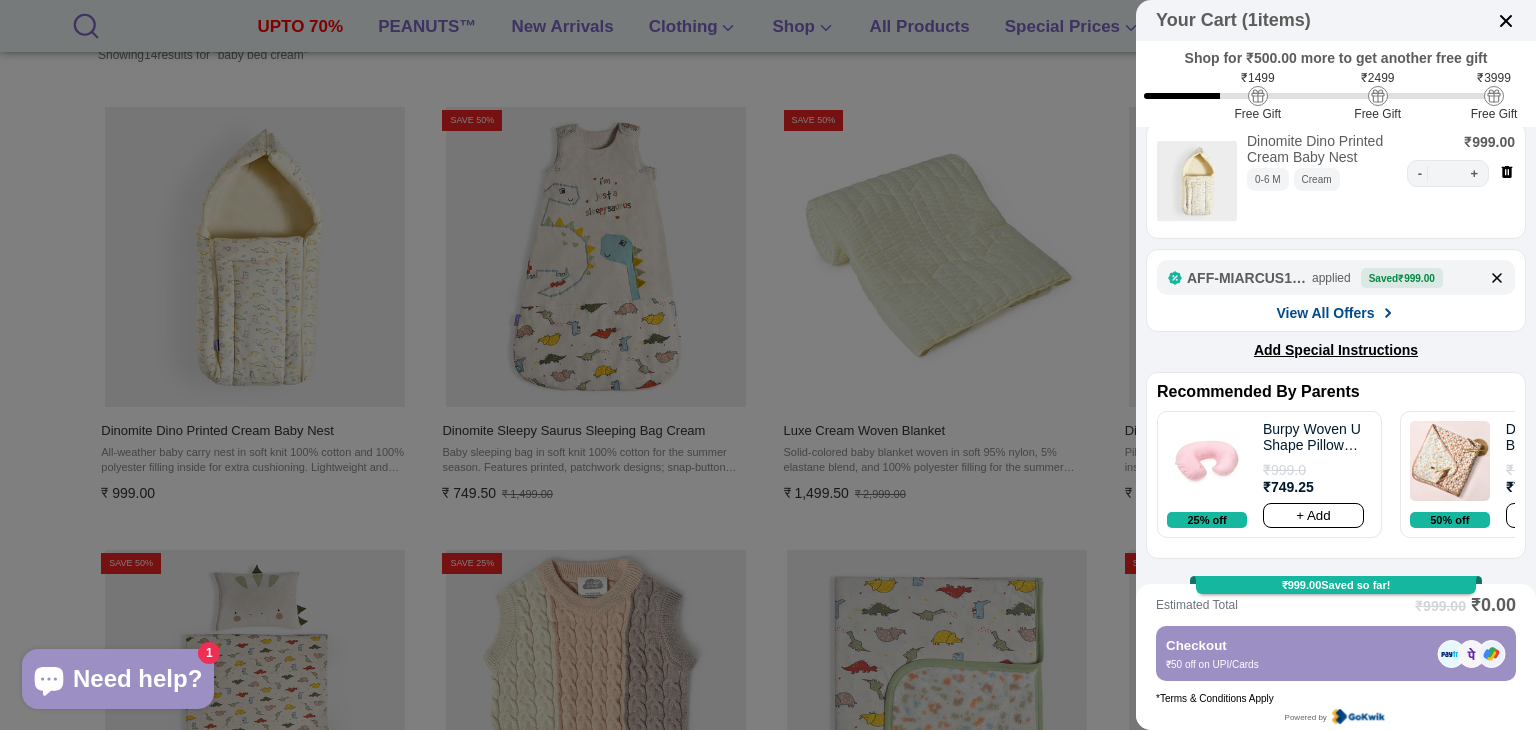 click 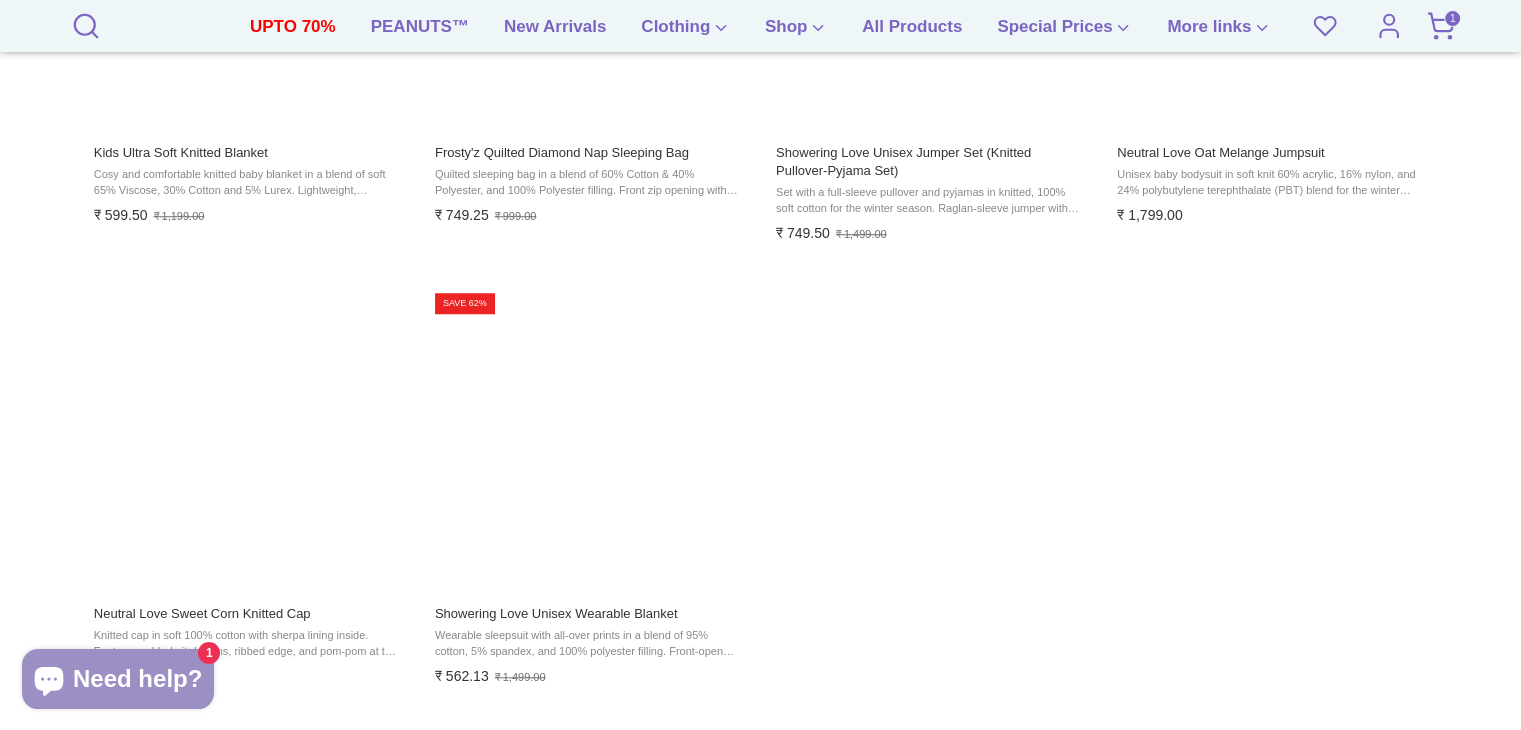 scroll, scrollTop: 0, scrollLeft: 0, axis: both 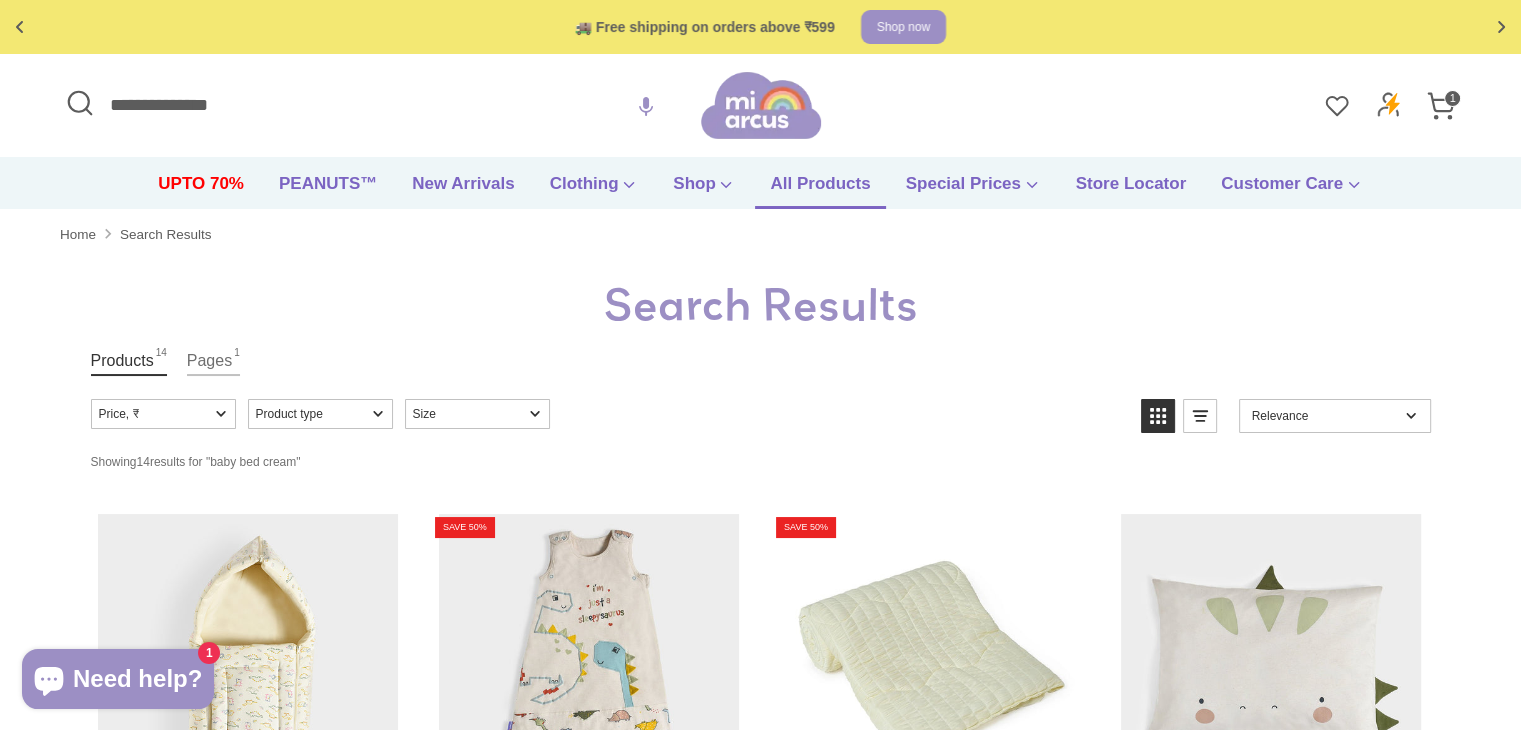 click on "All Products" at bounding box center [820, 190] 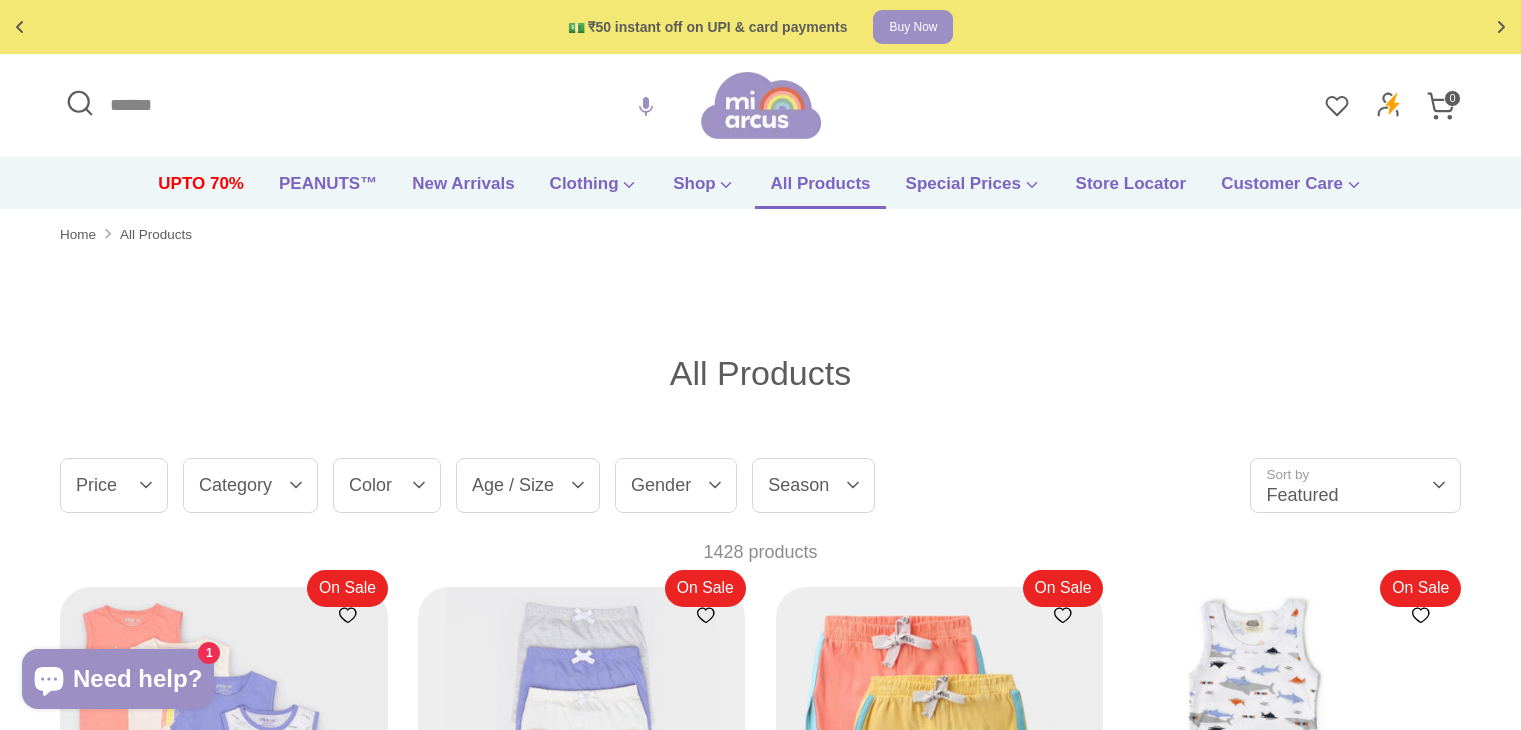 scroll, scrollTop: 0, scrollLeft: 0, axis: both 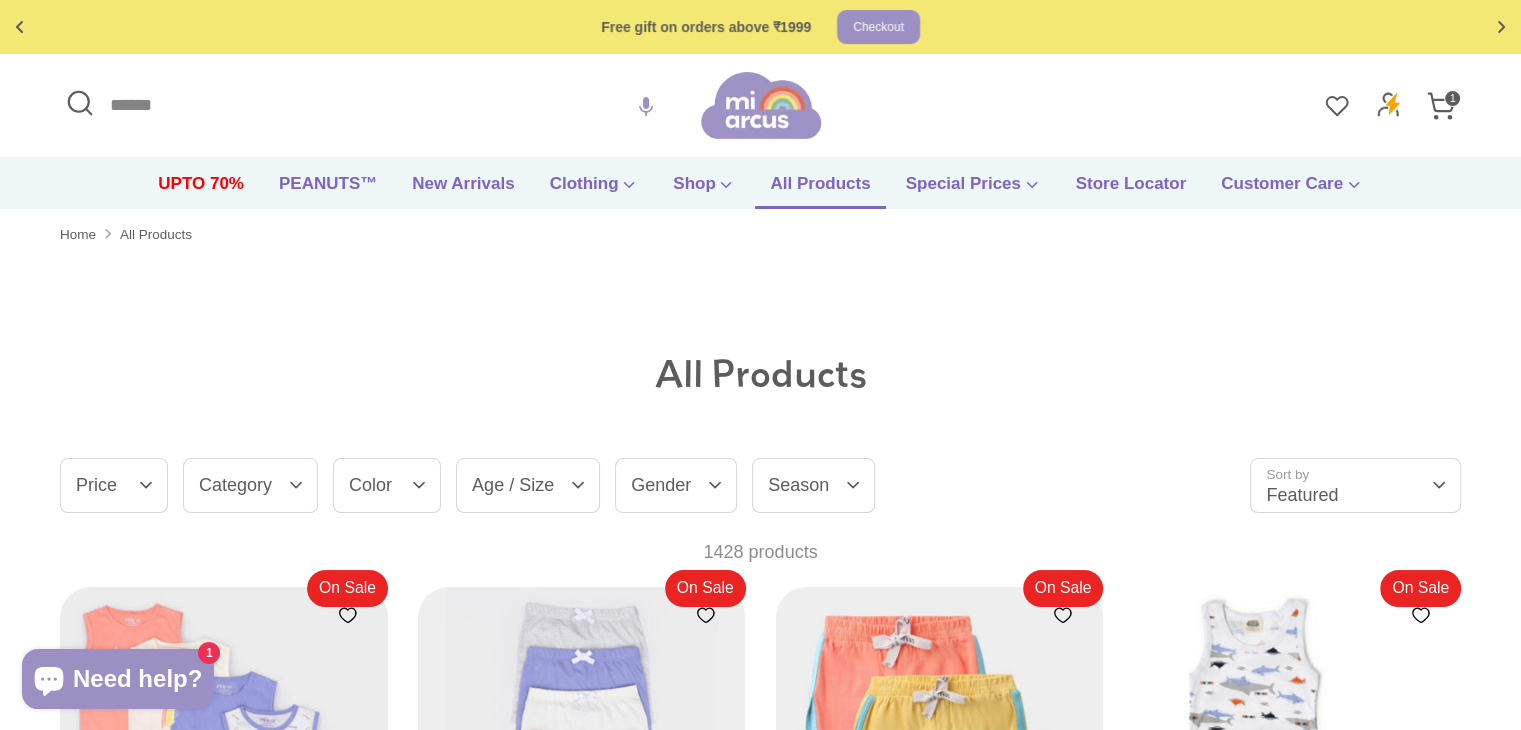click on "Search" at bounding box center [380, 105] 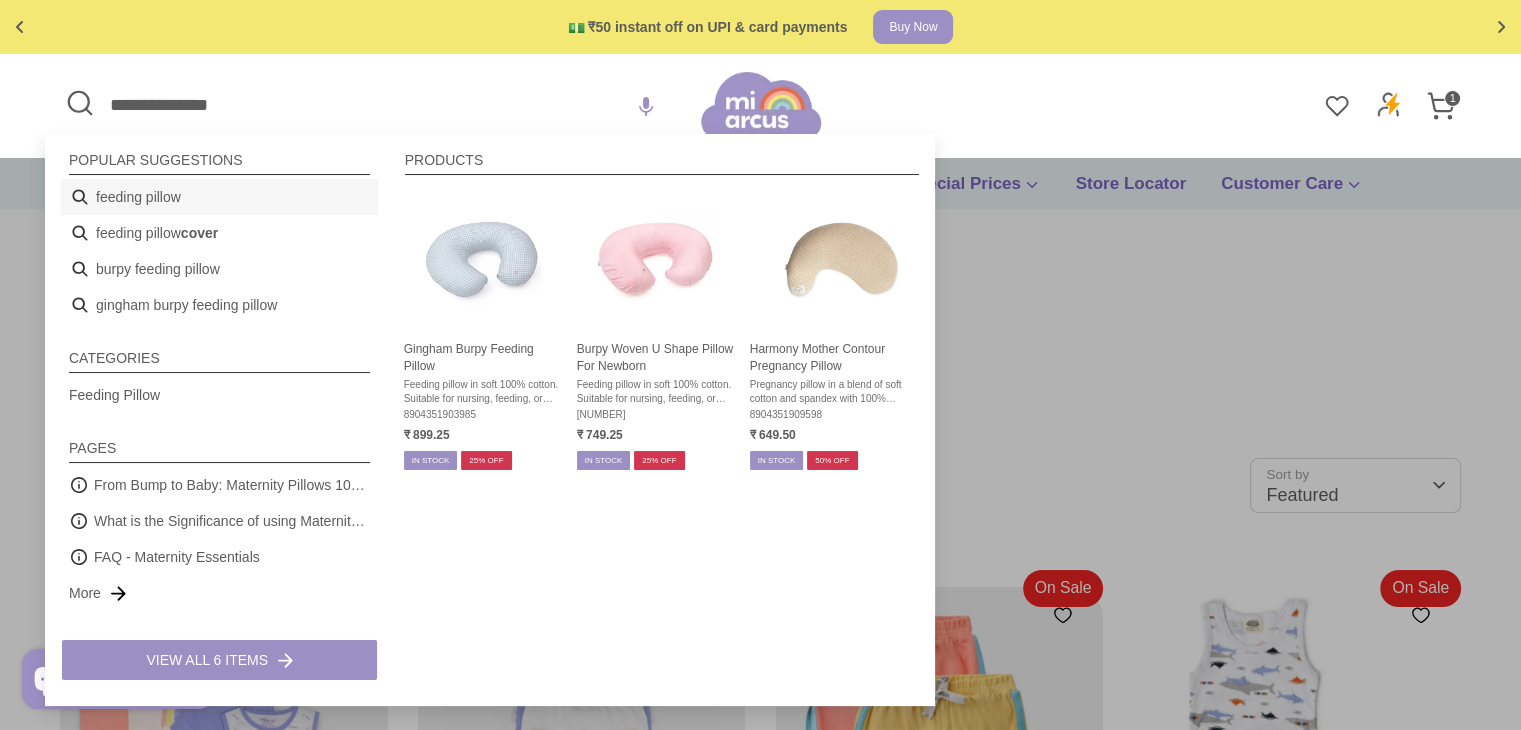 type on "**********" 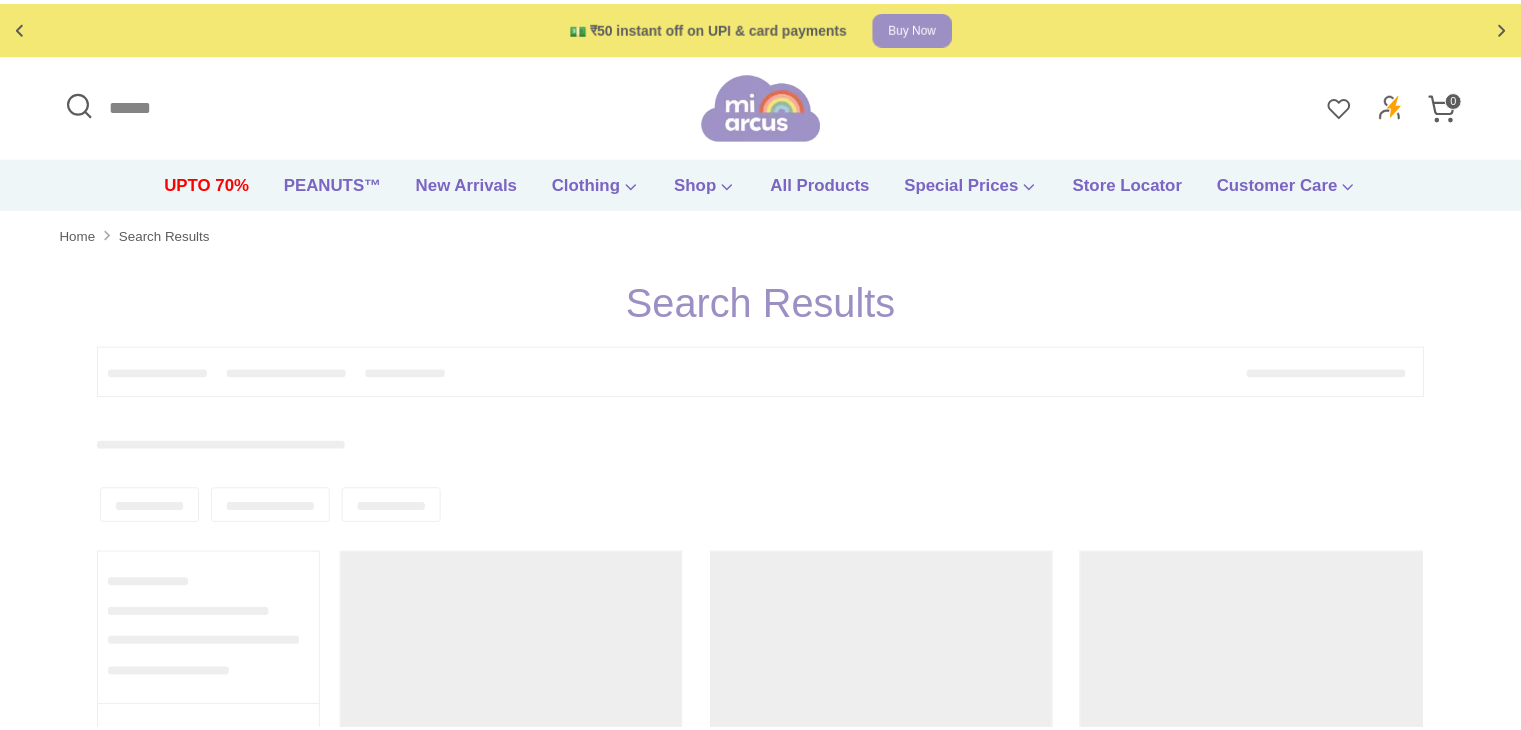 scroll, scrollTop: 0, scrollLeft: 0, axis: both 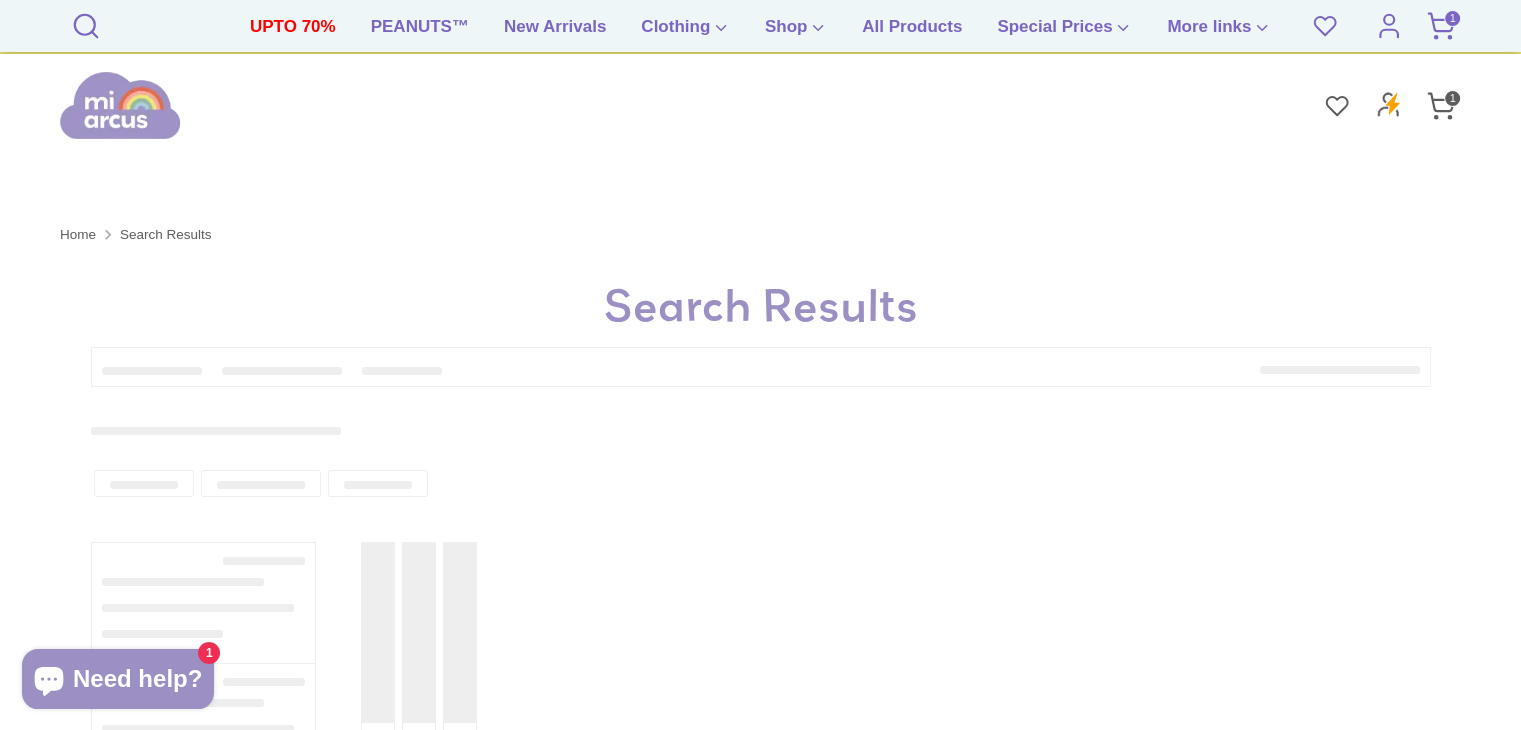 type on "**********" 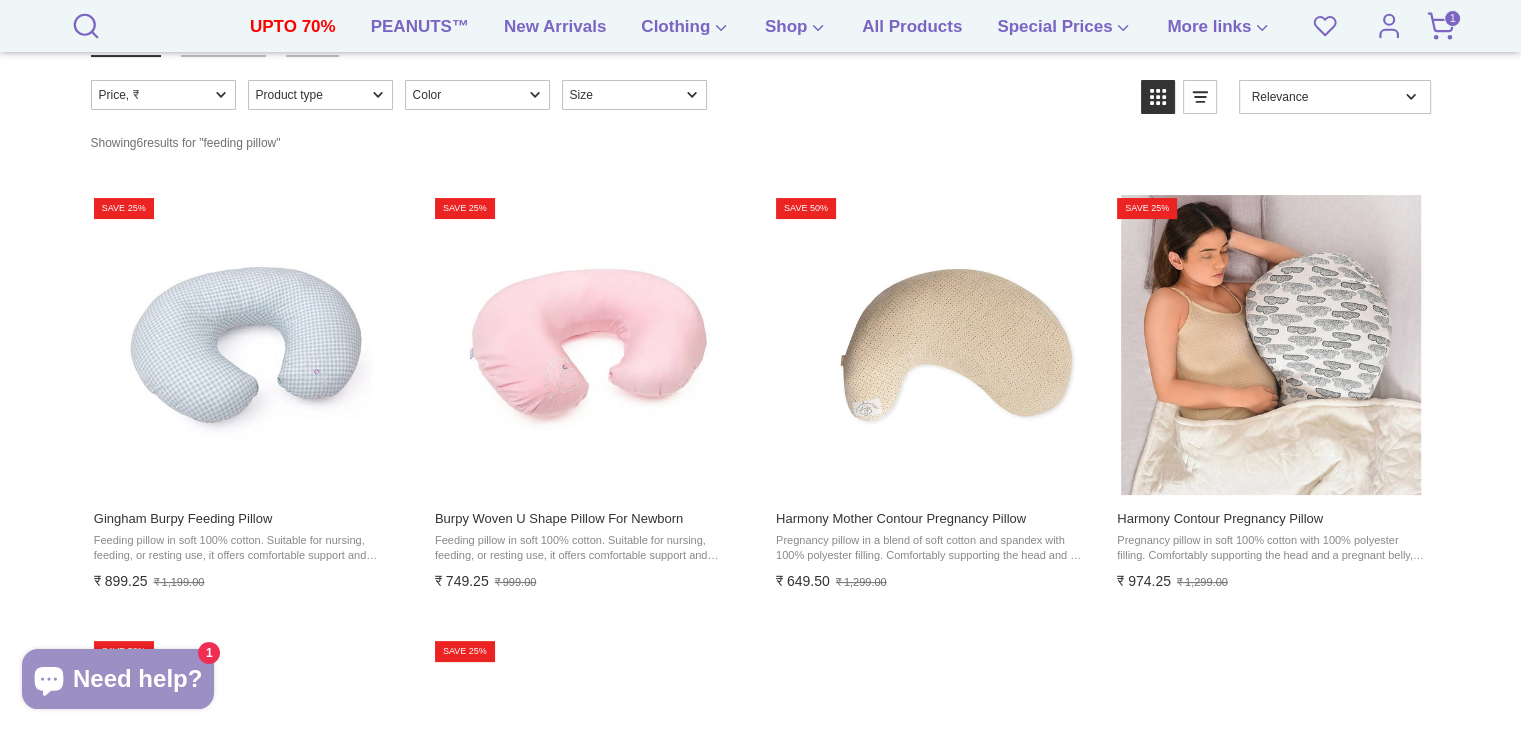 scroll, scrollTop: 322, scrollLeft: 0, axis: vertical 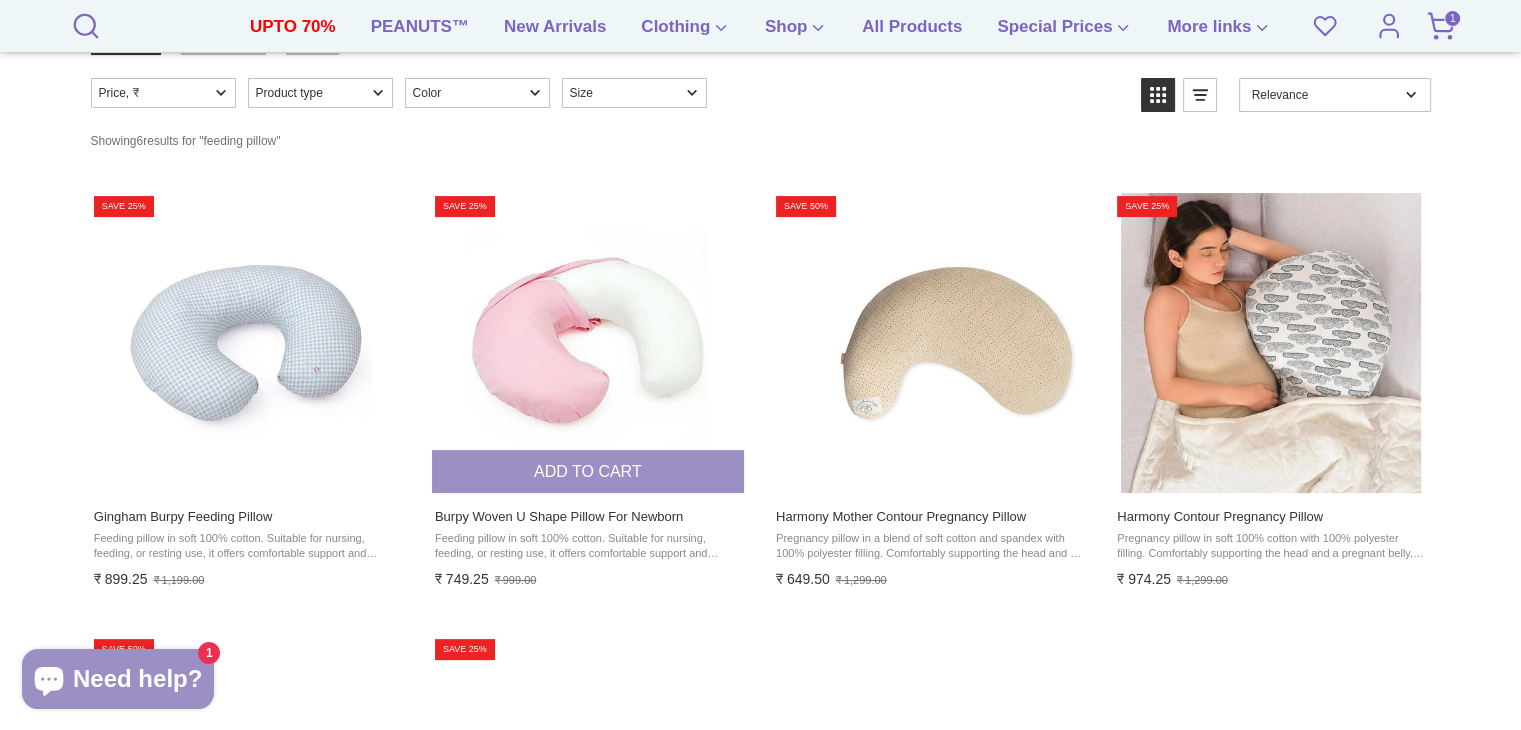 click on "Add to cart" at bounding box center (588, 471) 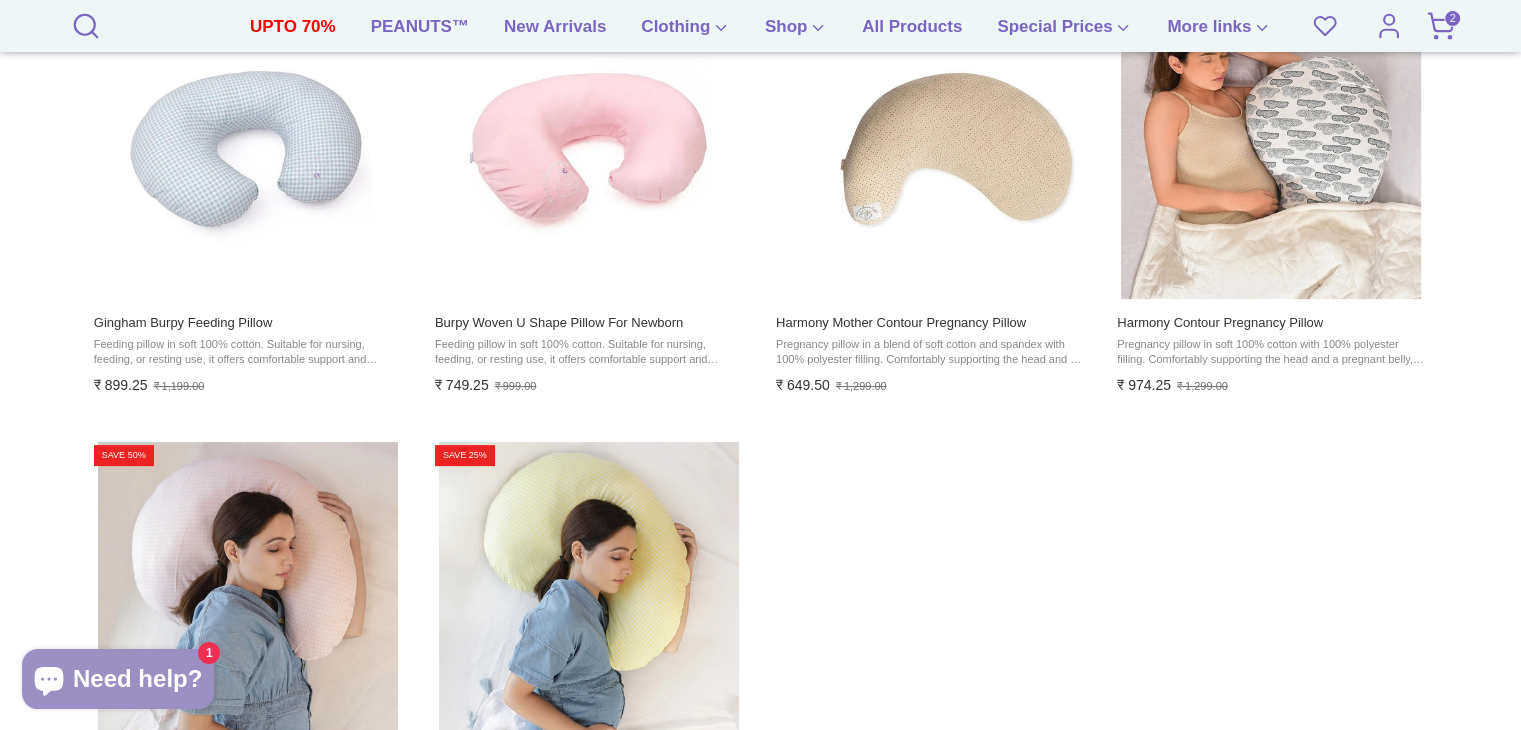 scroll, scrollTop: 0, scrollLeft: 0, axis: both 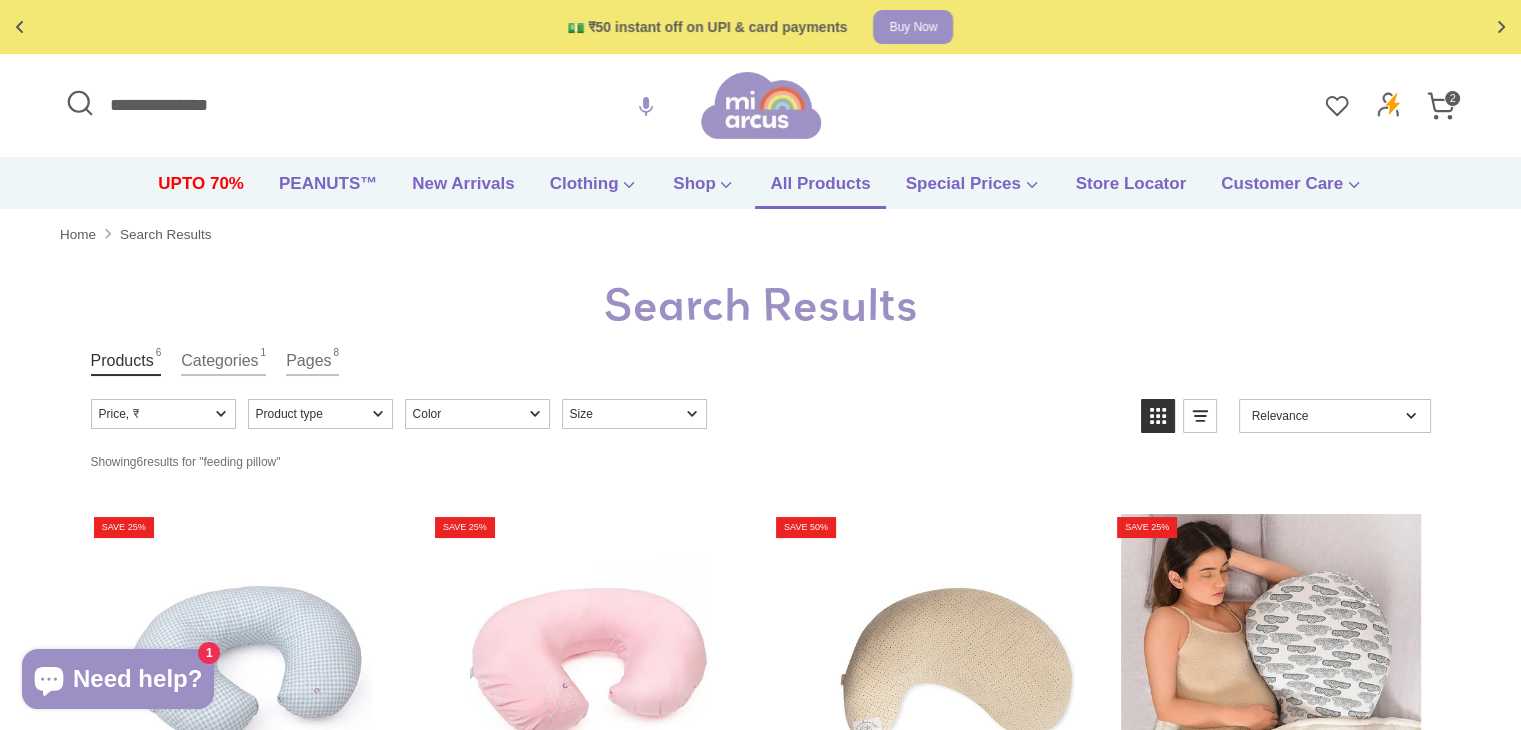 click on "All Products" at bounding box center [820, 190] 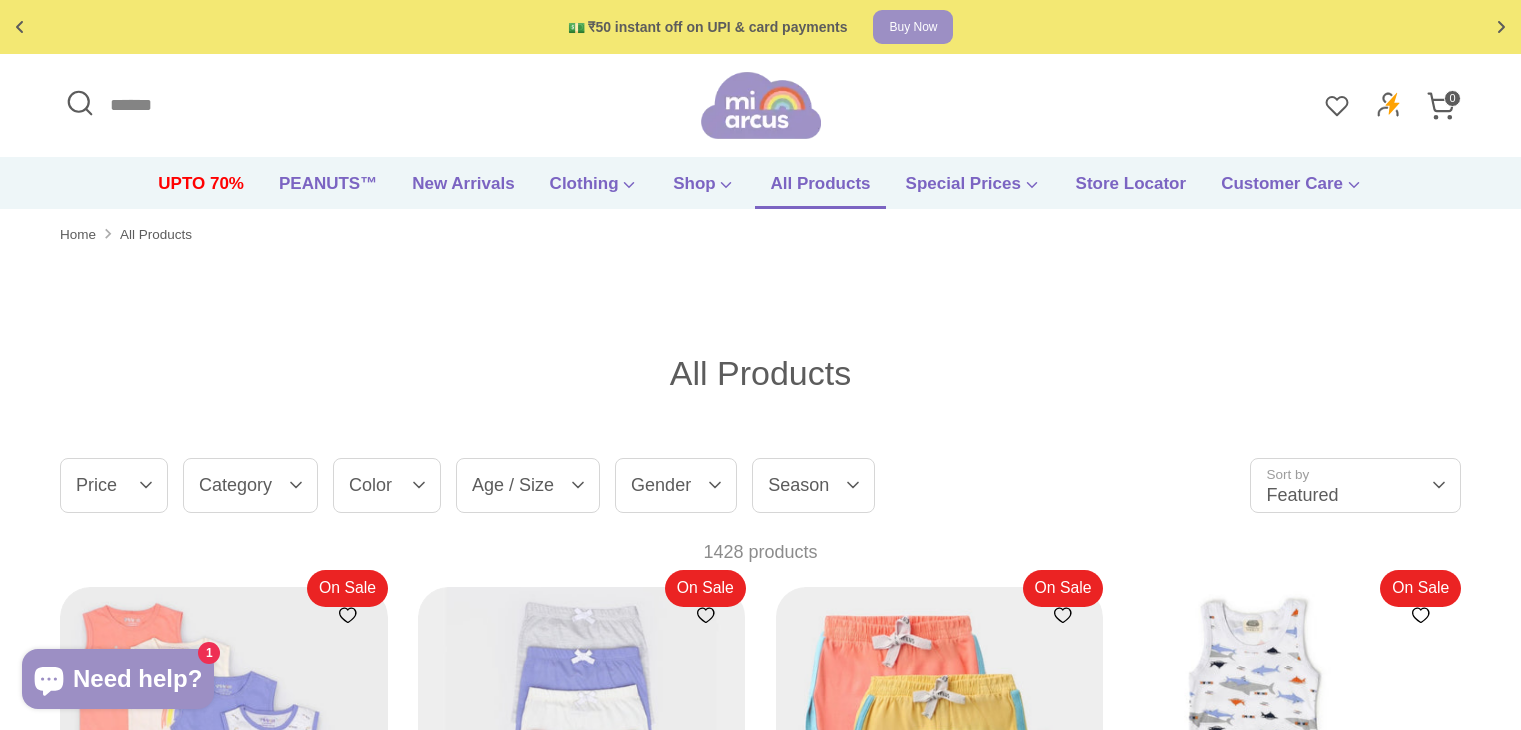 scroll, scrollTop: 0, scrollLeft: 0, axis: both 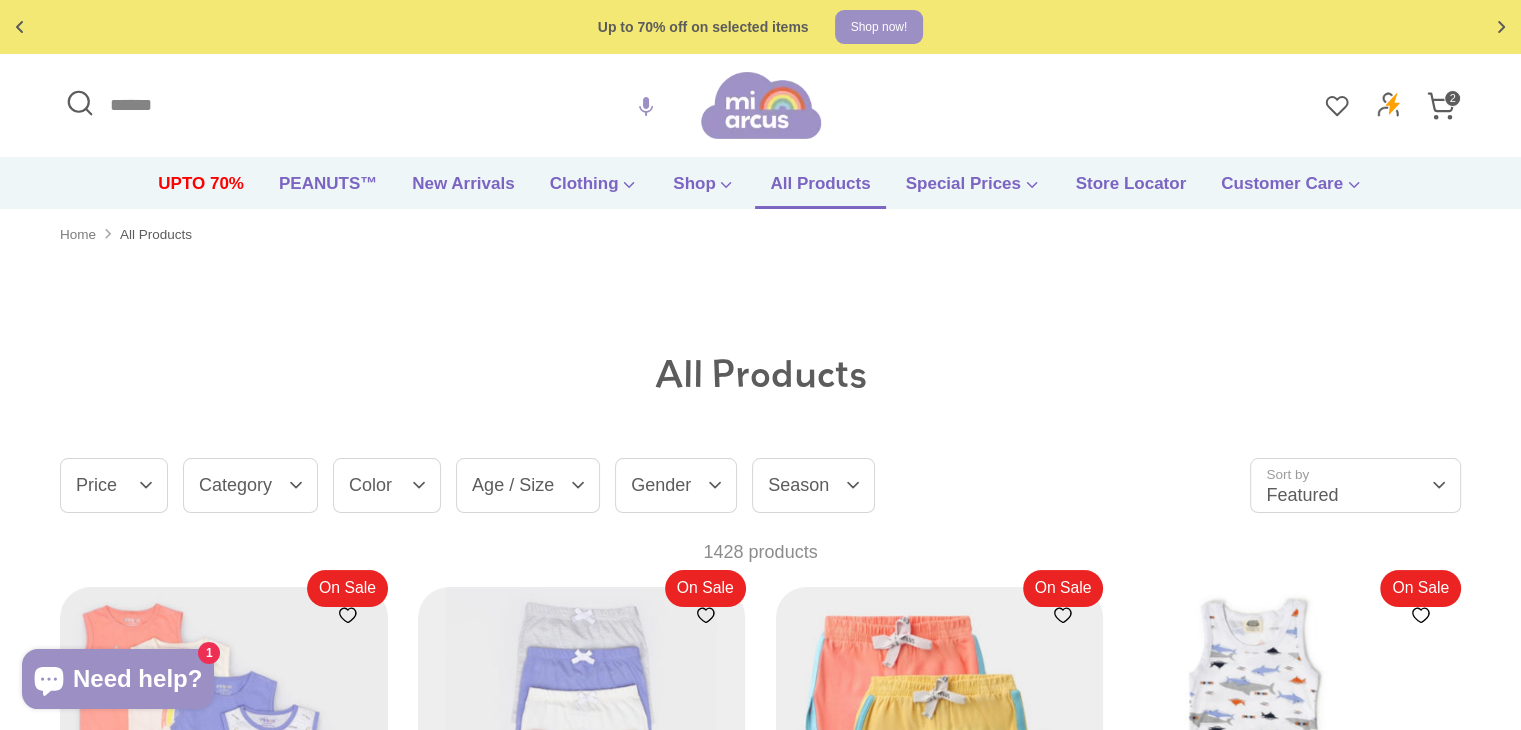 click on "Home" at bounding box center (78, 235) 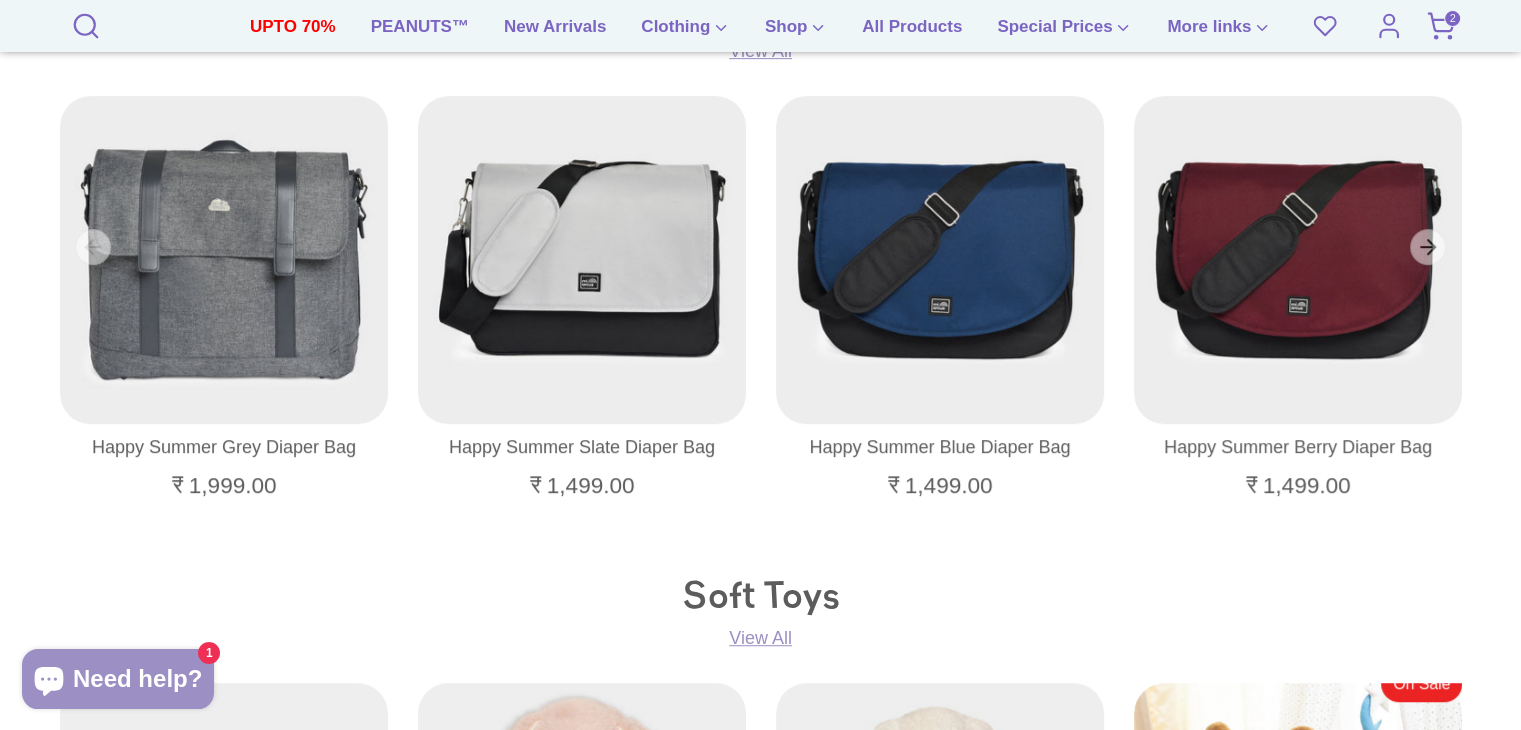 scroll, scrollTop: 1038, scrollLeft: 0, axis: vertical 